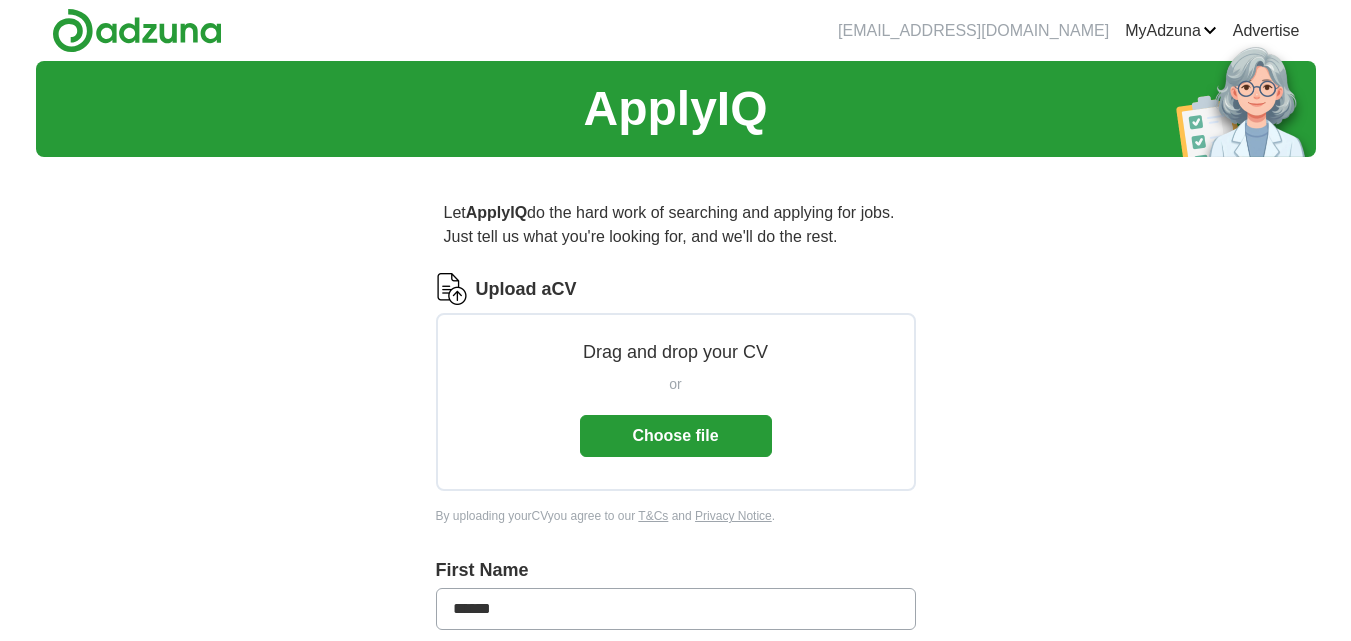 scroll, scrollTop: 0, scrollLeft: 0, axis: both 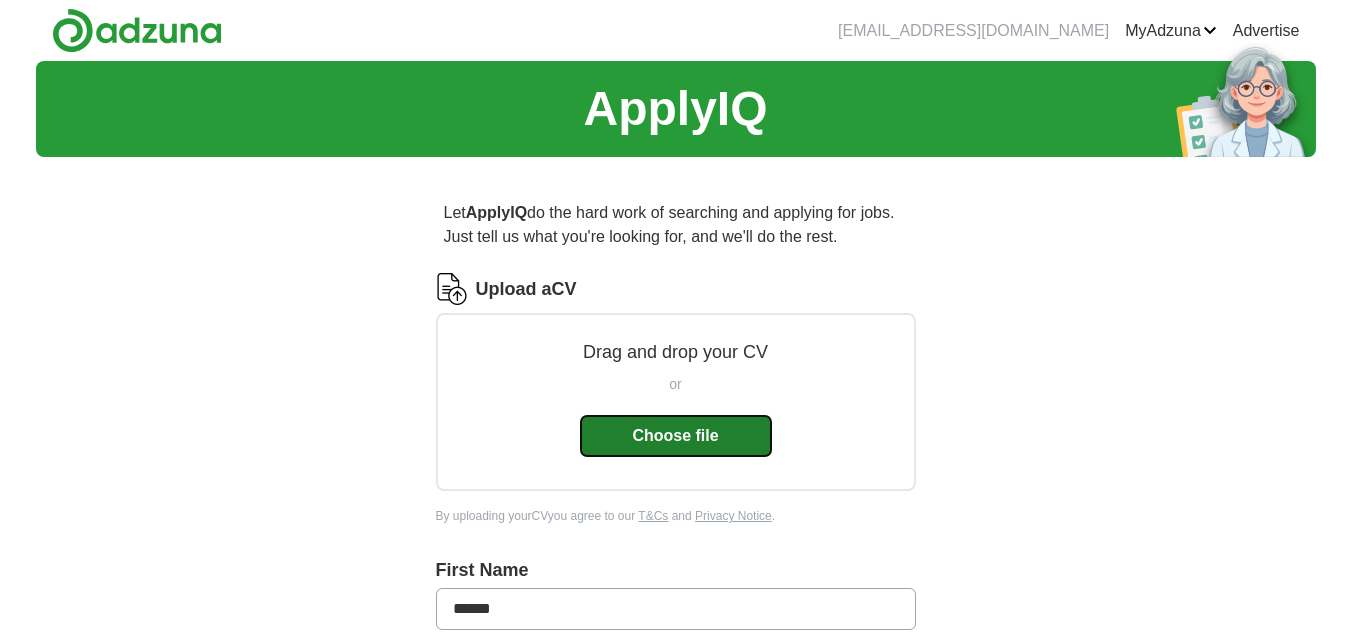 click on "Choose file" at bounding box center [676, 436] 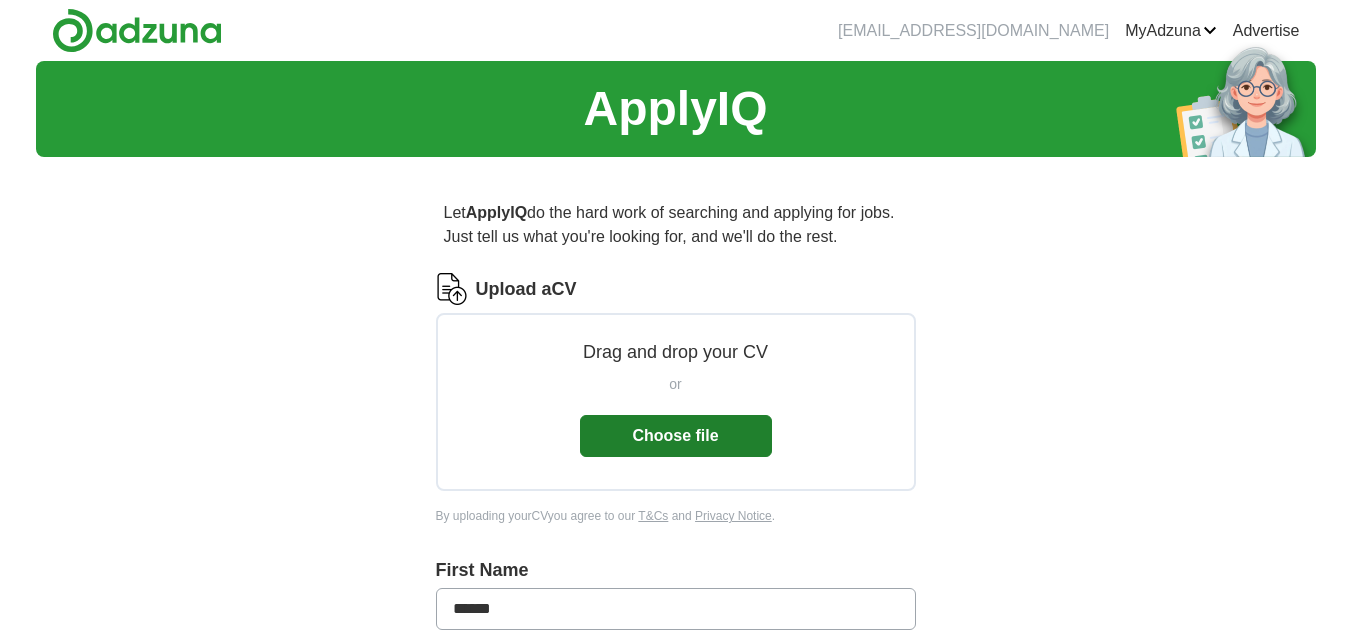 scroll, scrollTop: 0, scrollLeft: 0, axis: both 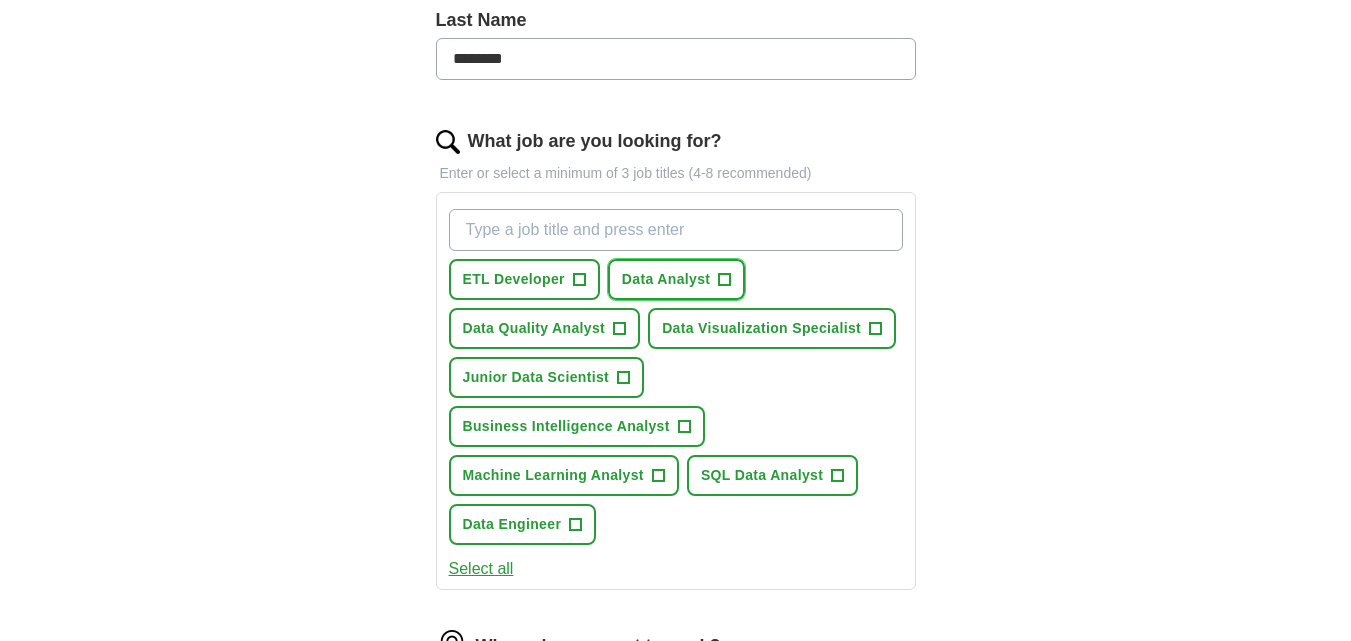 click on "Data Analyst" at bounding box center (666, 279) 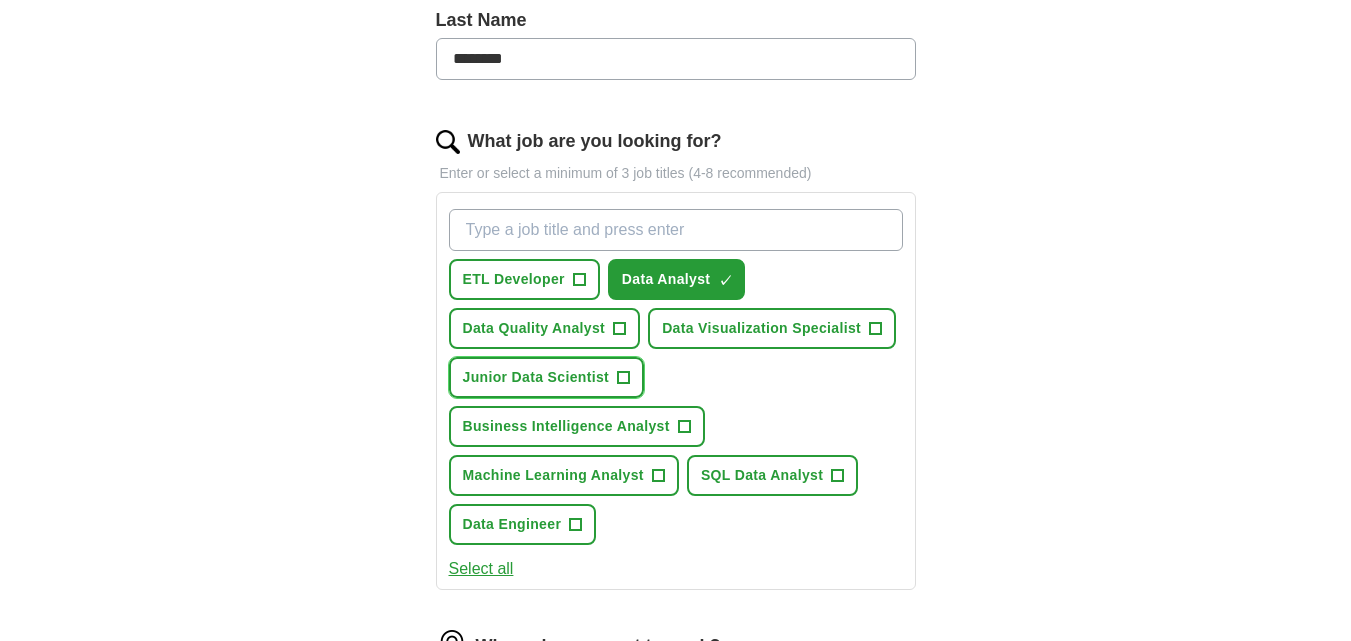 click on "Junior Data Scientist" at bounding box center [536, 377] 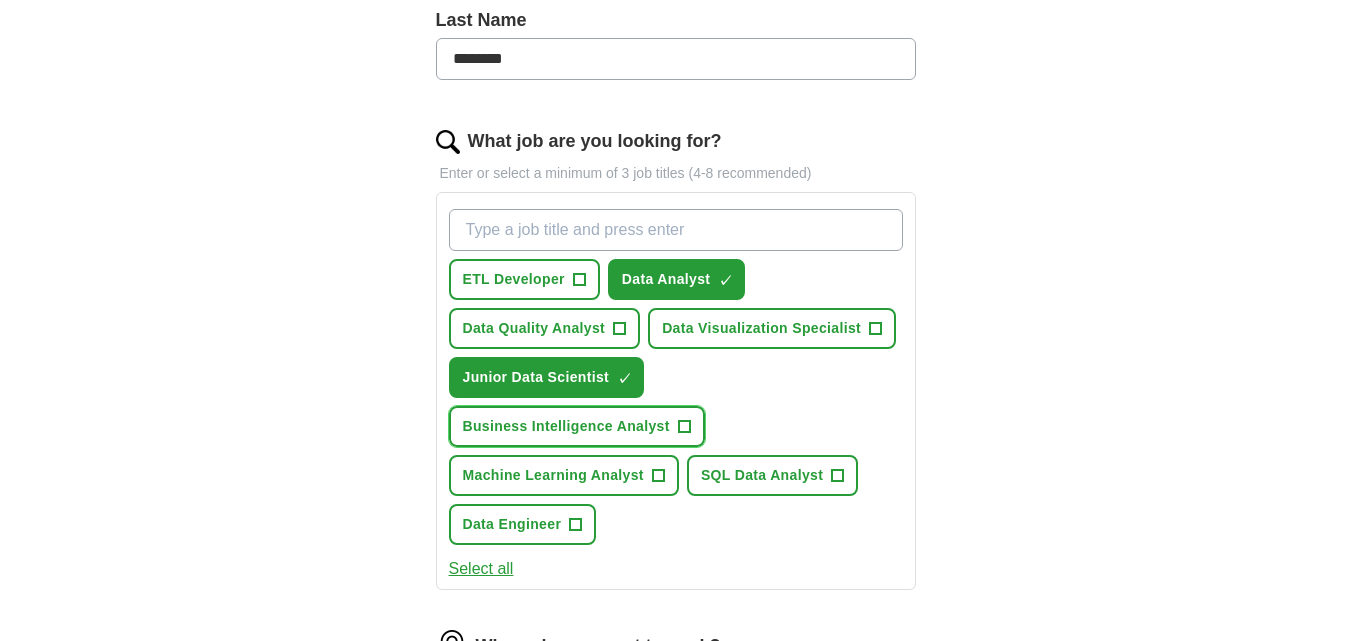 click on "Business Intelligence Analyst +" at bounding box center [577, 426] 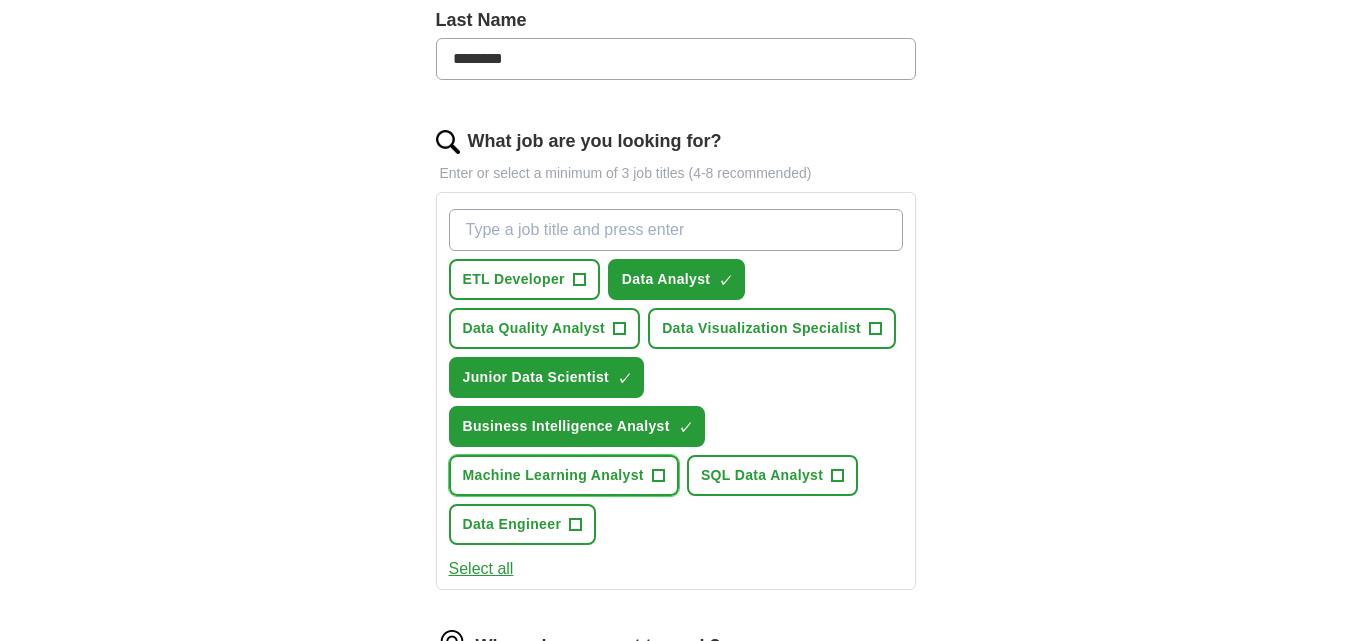 click on "Machine Learning Analyst" at bounding box center [553, 475] 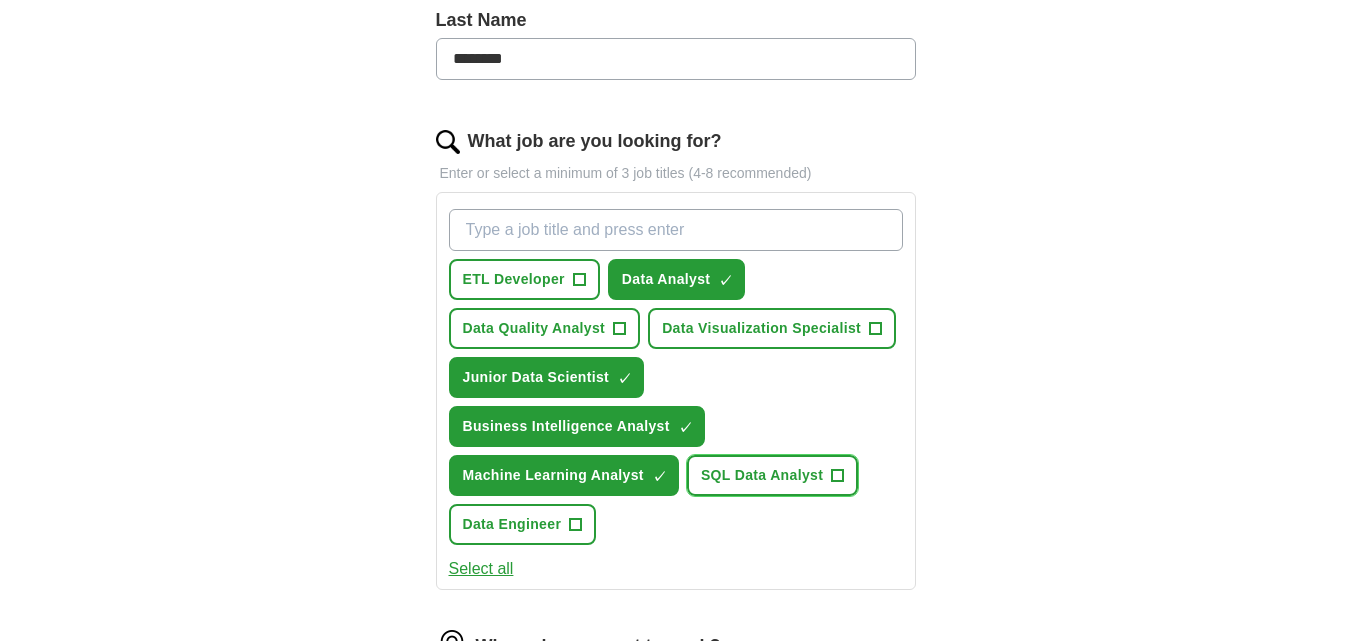 click on "SQL Data Analyst +" at bounding box center (772, 475) 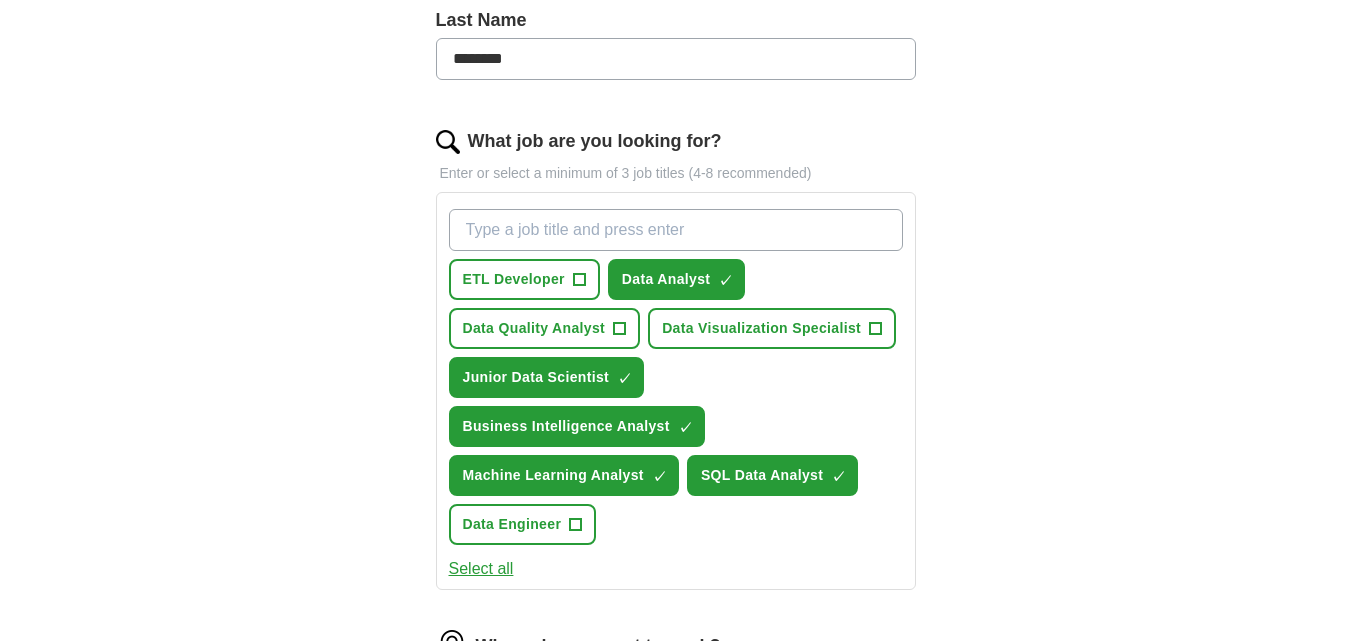 click on "ETL Developer + Data Analyst ✓ × Data Quality Analyst + Data Visualization Specialist + Junior Data Scientist ✓ × Business Intelligence Analyst ✓ × Machine Learning Analyst ✓ × SQL Data Analyst ✓ × Data Engineer +" at bounding box center (676, 377) 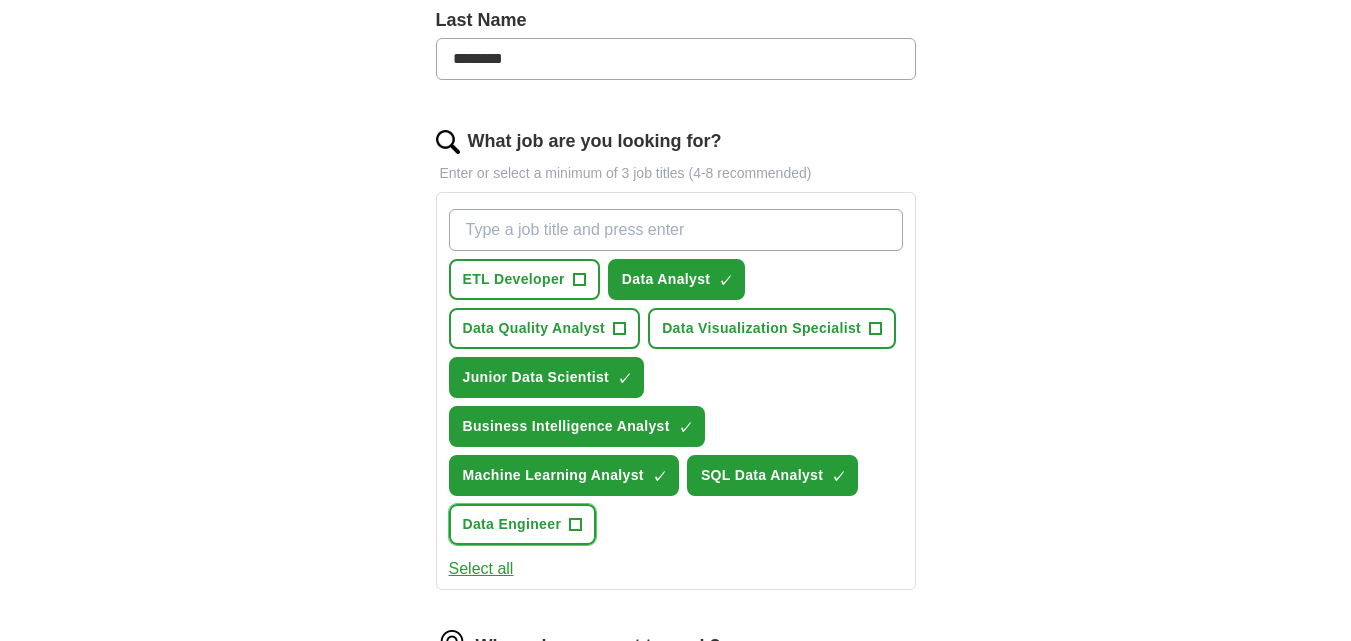 click on "Data Engineer +" at bounding box center (523, 524) 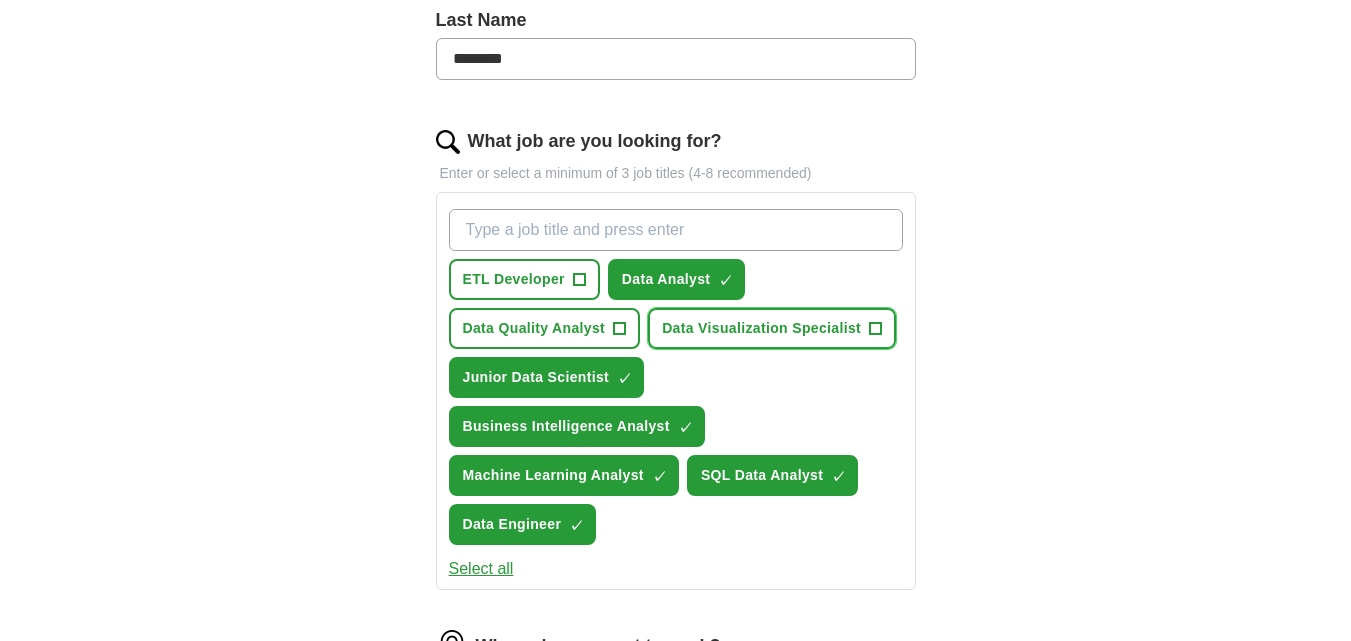 click on "Data Visualization Specialist" at bounding box center (761, 328) 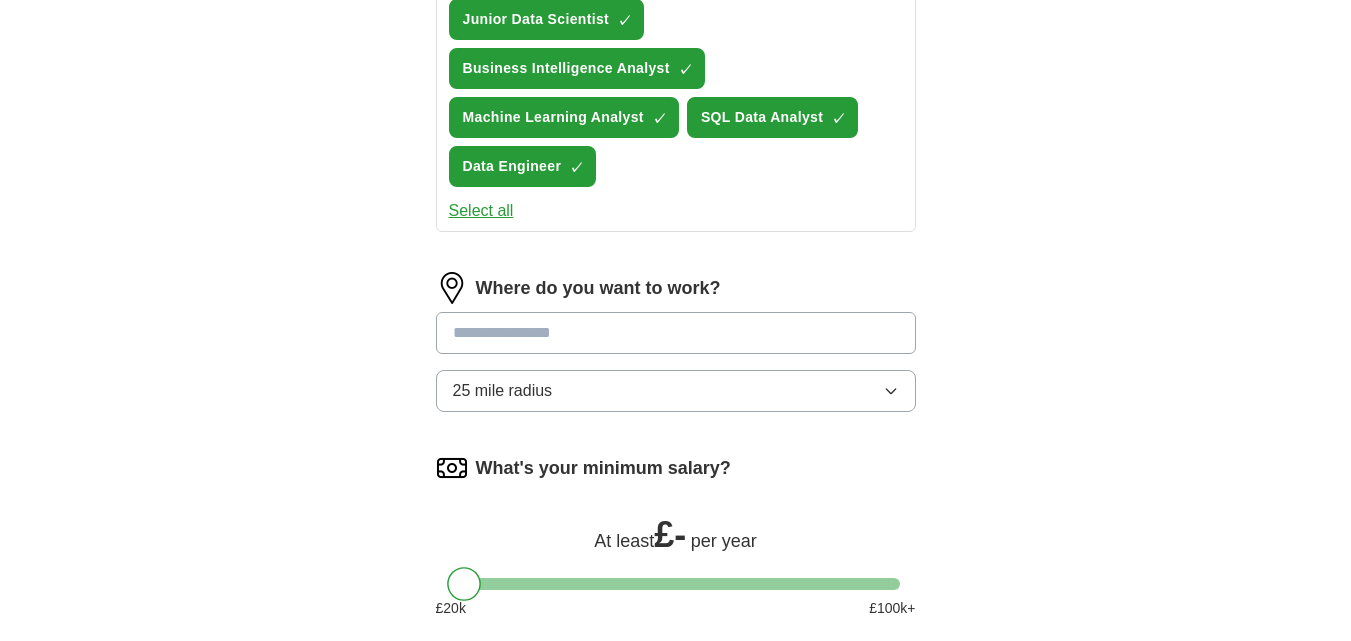 scroll, scrollTop: 905, scrollLeft: 0, axis: vertical 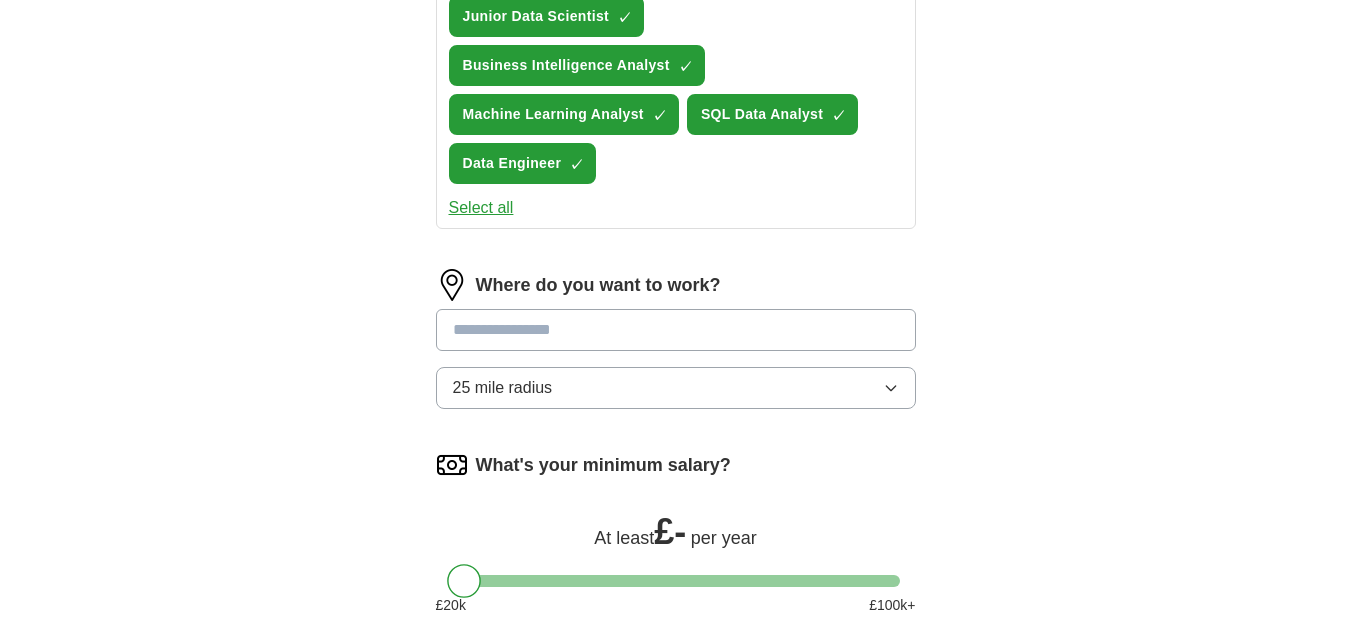 click at bounding box center [676, 330] 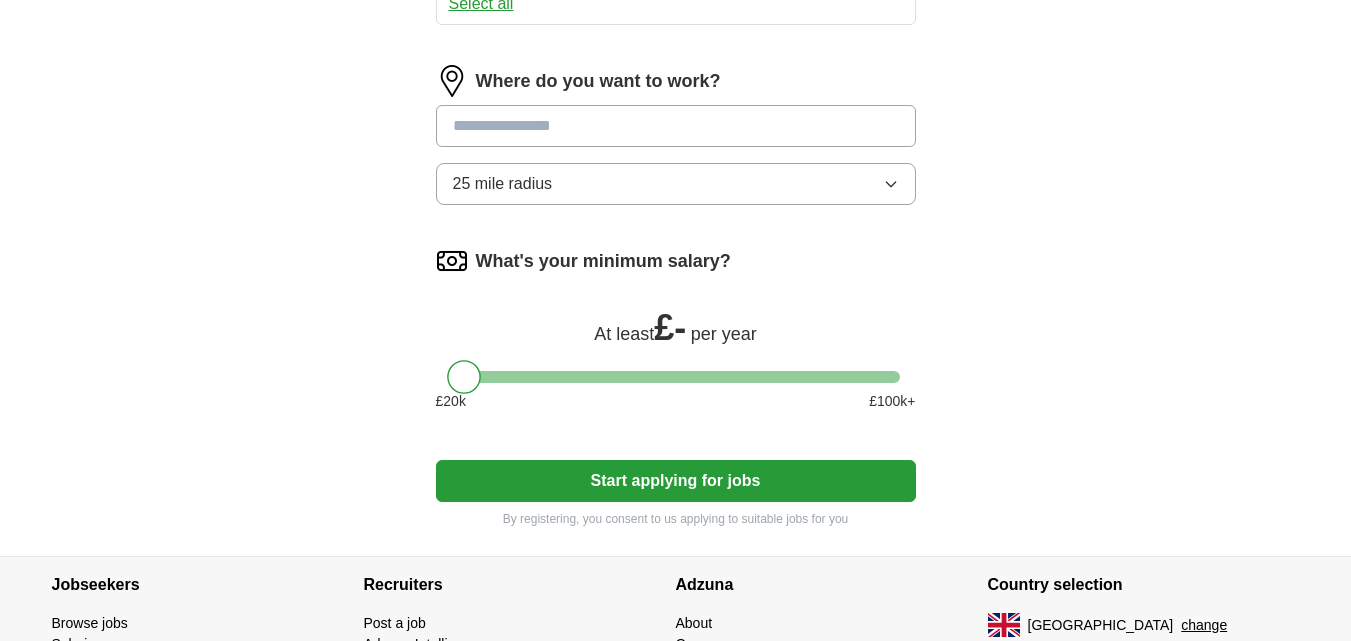 scroll, scrollTop: 1115, scrollLeft: 0, axis: vertical 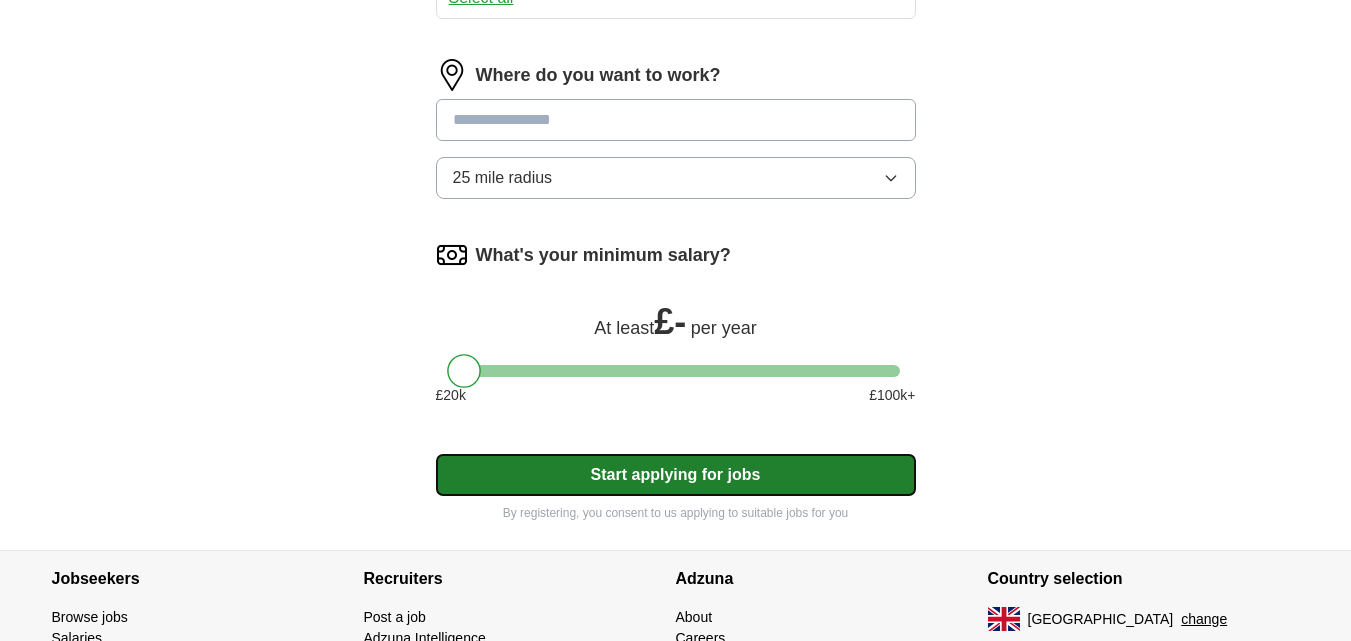 click on "Select a CV [PERSON_NAME].docx [DATE] 18:42 Upload a different  CV By uploading your  CV  you agree to our   T&Cs   and   Privacy Notice . First Name ****** Last Name ******** What job are you looking for? Enter or select a minimum of 3 job titles (4-8 recommended) ETL Developer + Data Analyst ✓ × Data Quality Analyst + Data Visualization Specialist ✓ × Junior Data Scientist ✓ × Business Intelligence Analyst ✓ × Machine Learning Analyst ✓ × SQL Data Analyst ✓ × Data Engineer ✓ × Select all Where do you want to work? 25 mile radius What's your minimum salary? At least  £ -   per year £ 20 k £ 100 k+ Start applying for jobs By registering, you consent to us applying to suitable jobs for you" at bounding box center (676, -160) 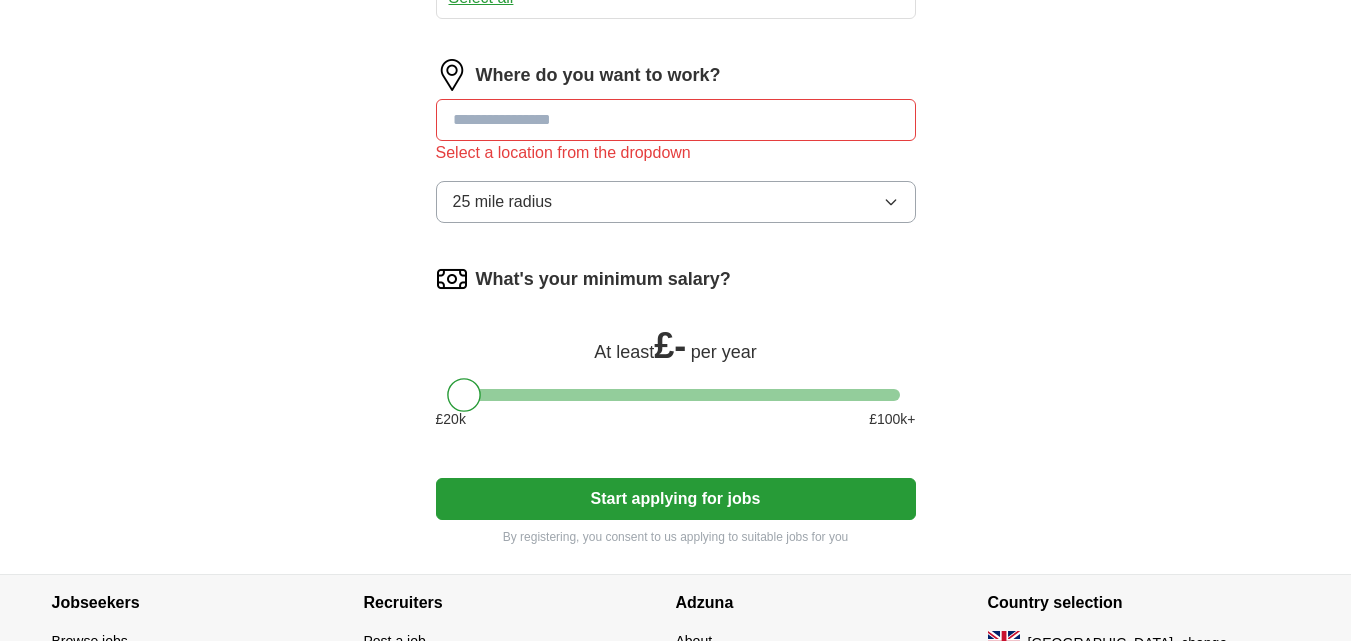 click on "What's your minimum salary? At least  £ -   per year £ 20 k £ 100 k+" at bounding box center [676, 354] 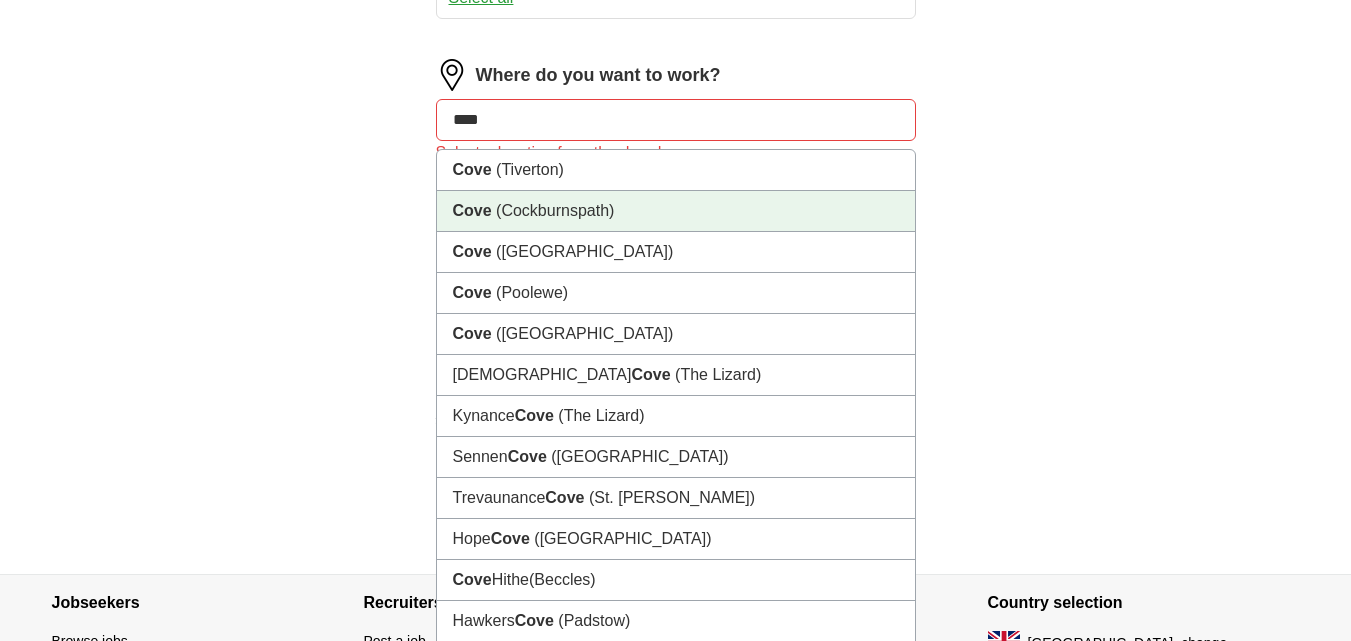 type on "*****" 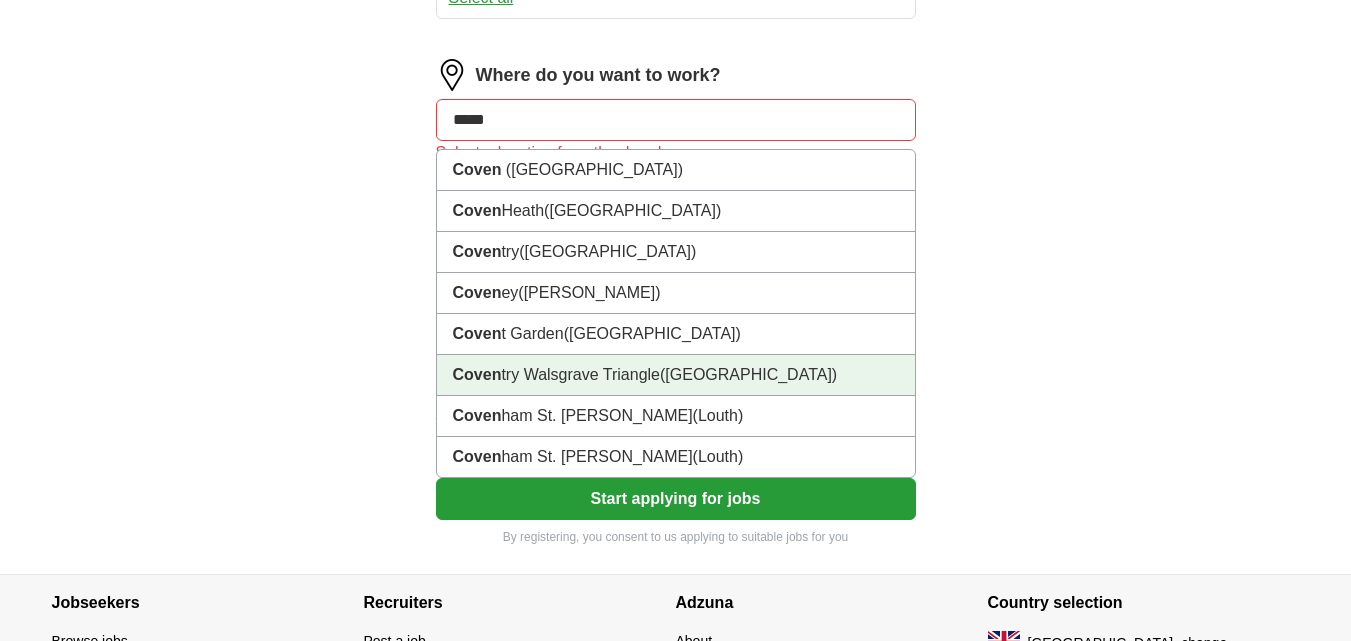 click on "Coven try Walsgrave Triangle  ([GEOGRAPHIC_DATA])" at bounding box center (676, 375) 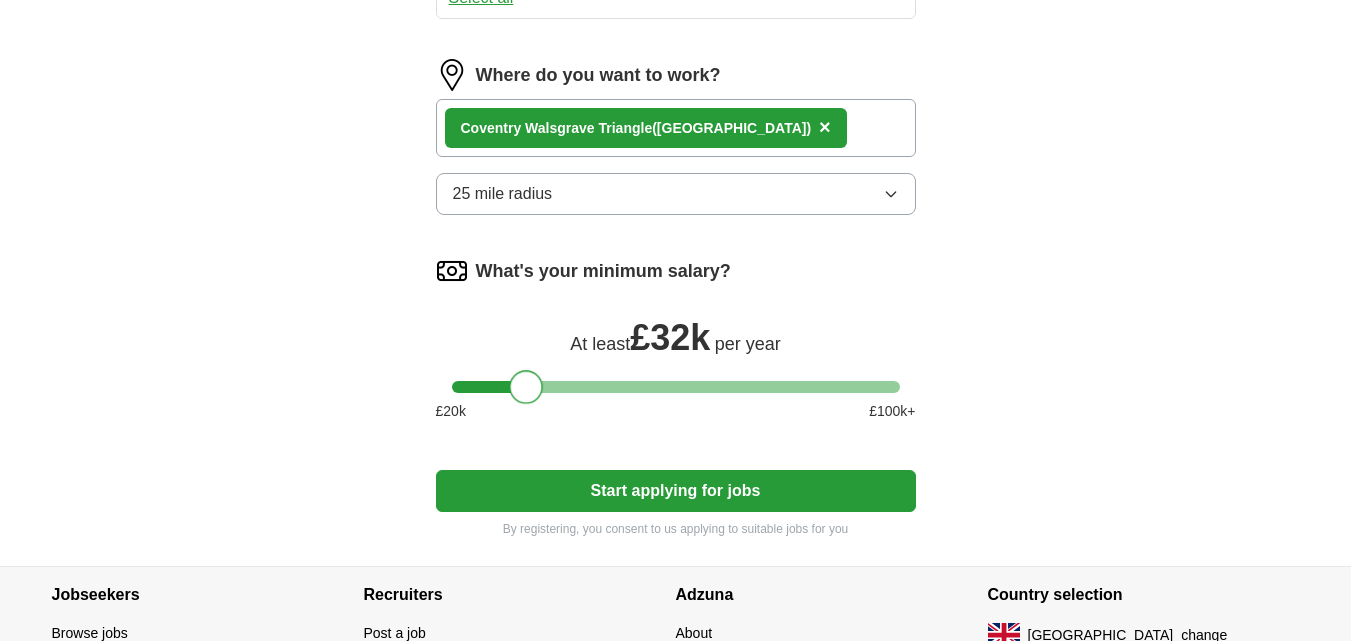 drag, startPoint x: 475, startPoint y: 382, endPoint x: 535, endPoint y: 389, distance: 60.40695 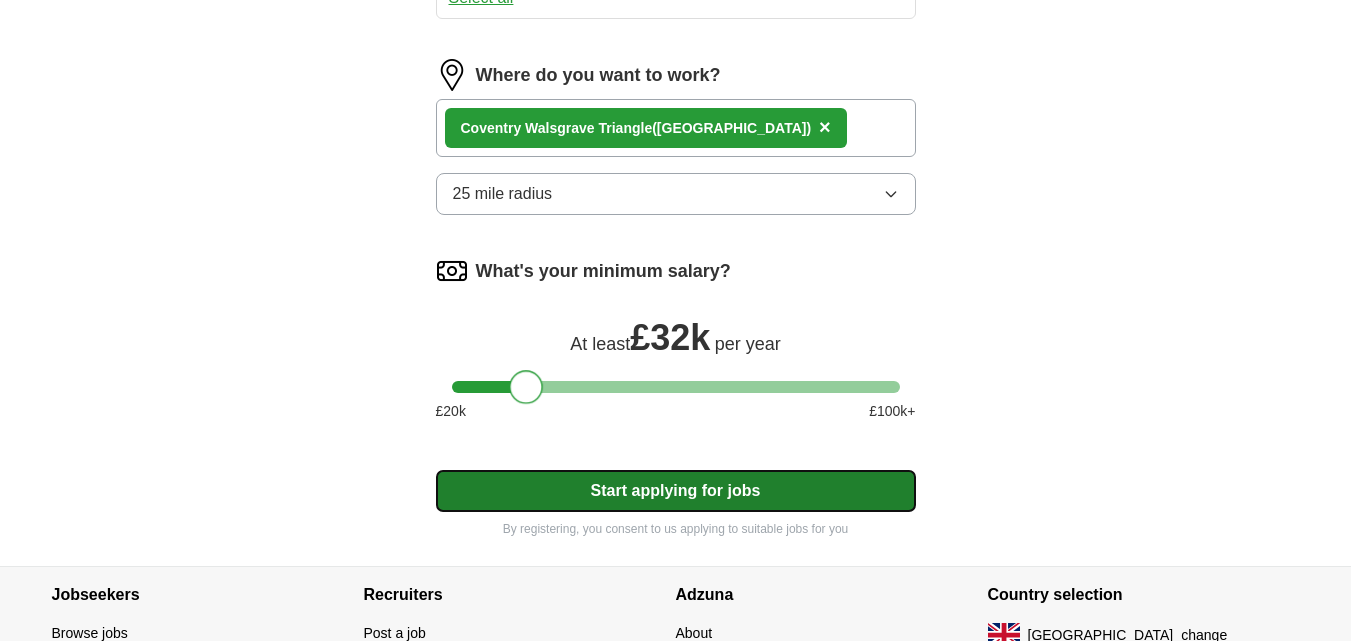 click on "Start applying for jobs" at bounding box center (676, 491) 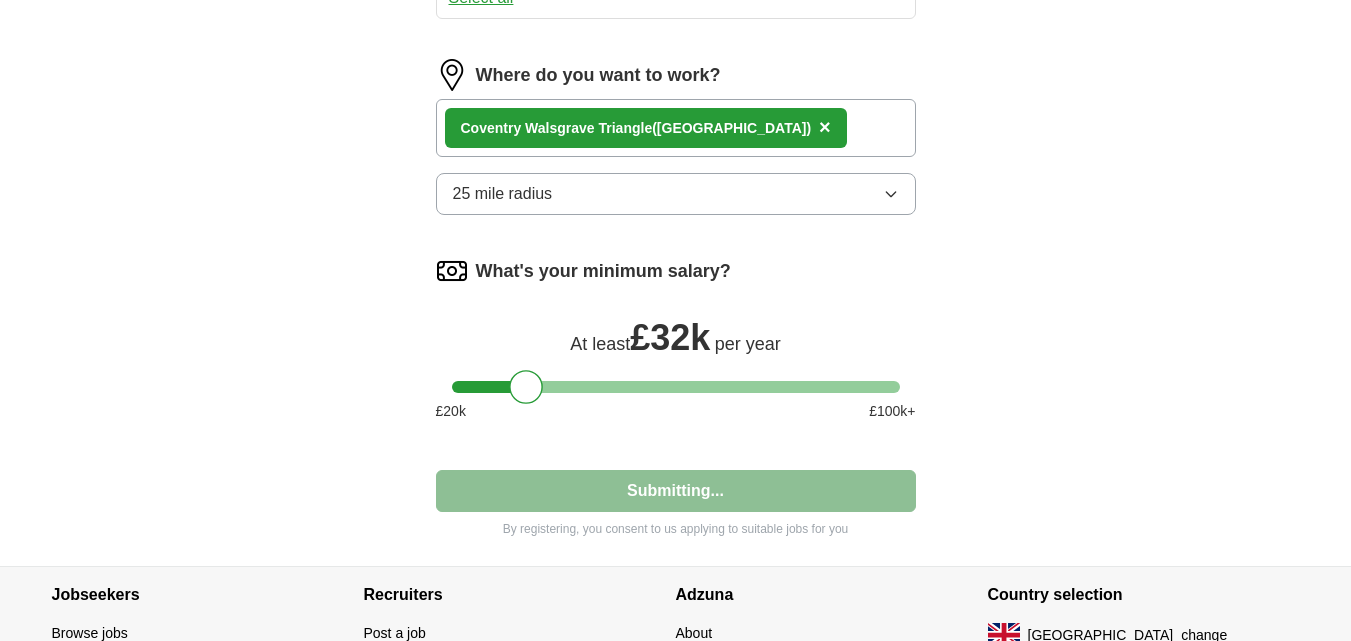 select on "**" 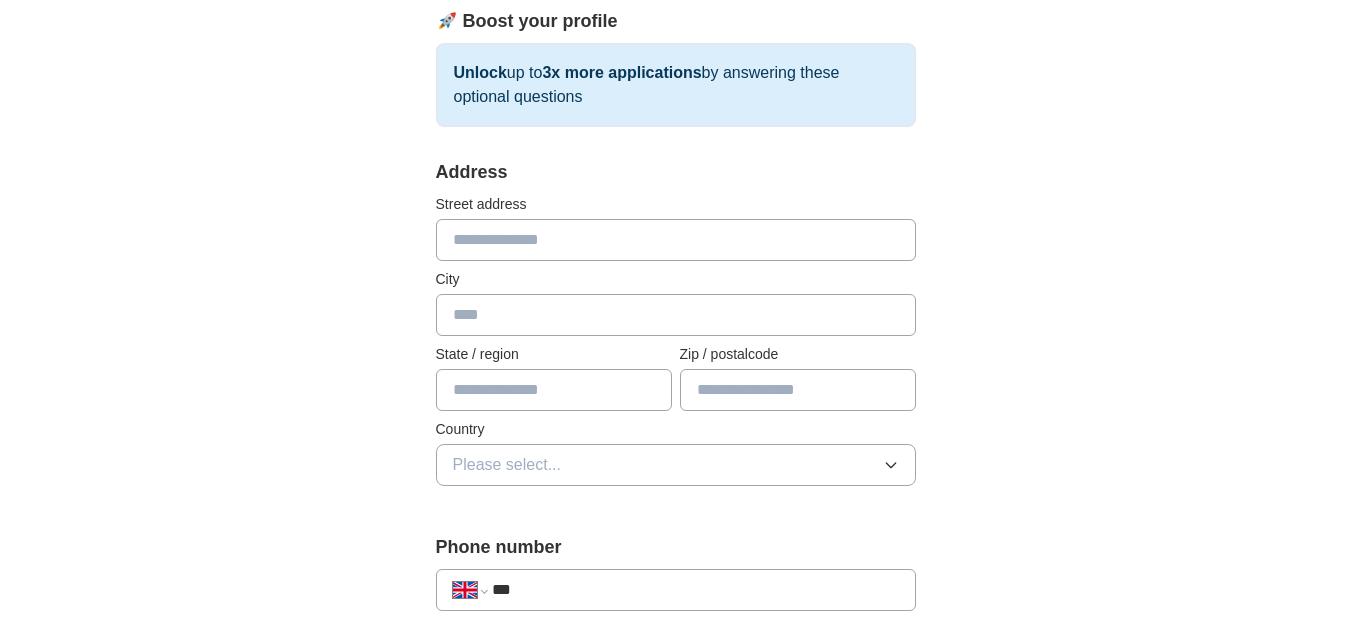 scroll, scrollTop: 299, scrollLeft: 0, axis: vertical 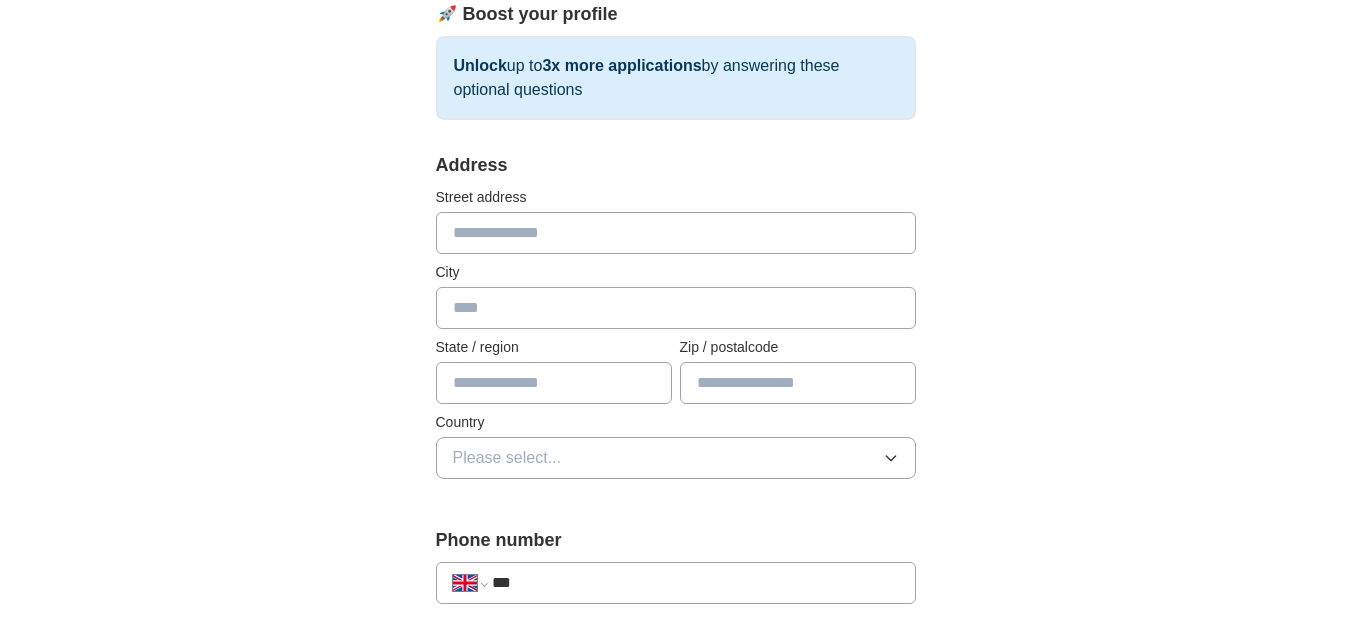 click at bounding box center [676, 233] 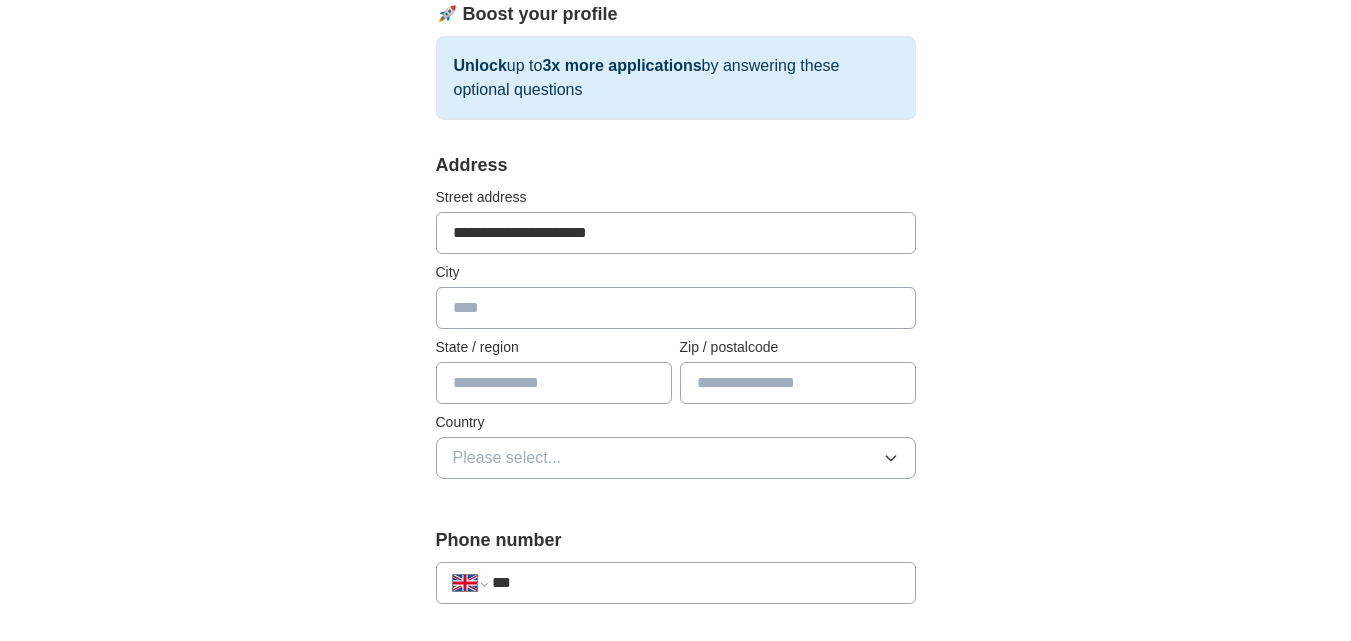 type on "**********" 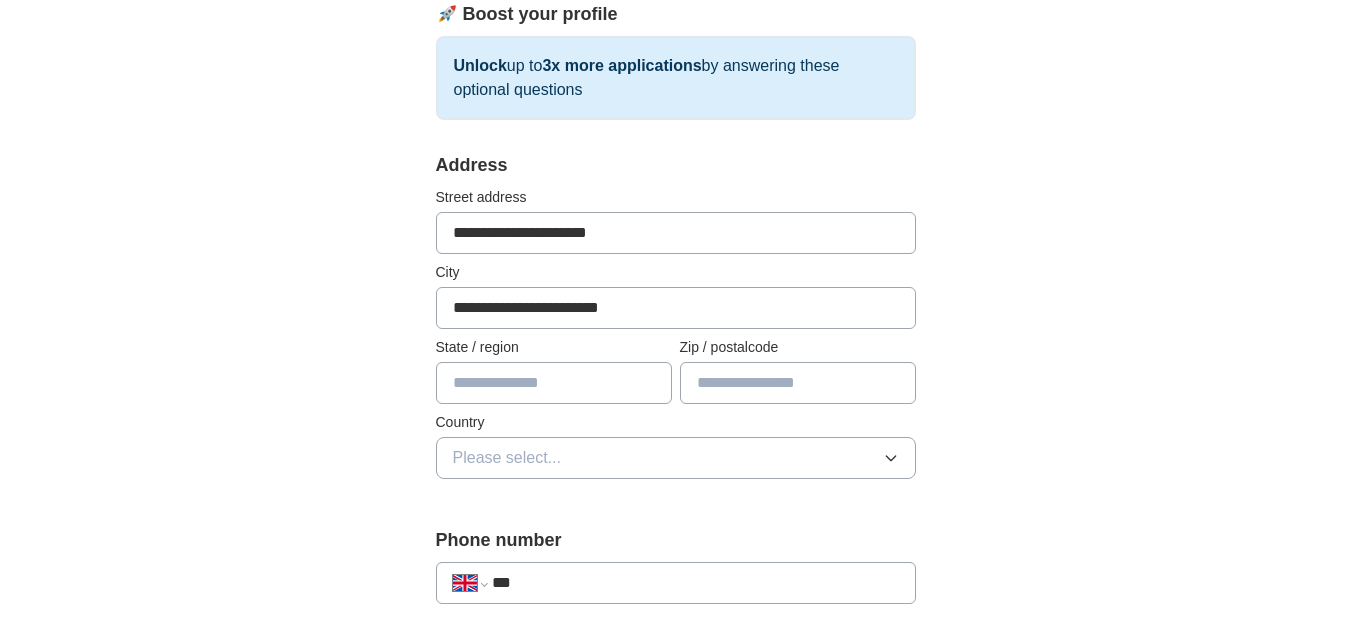 type on "**********" 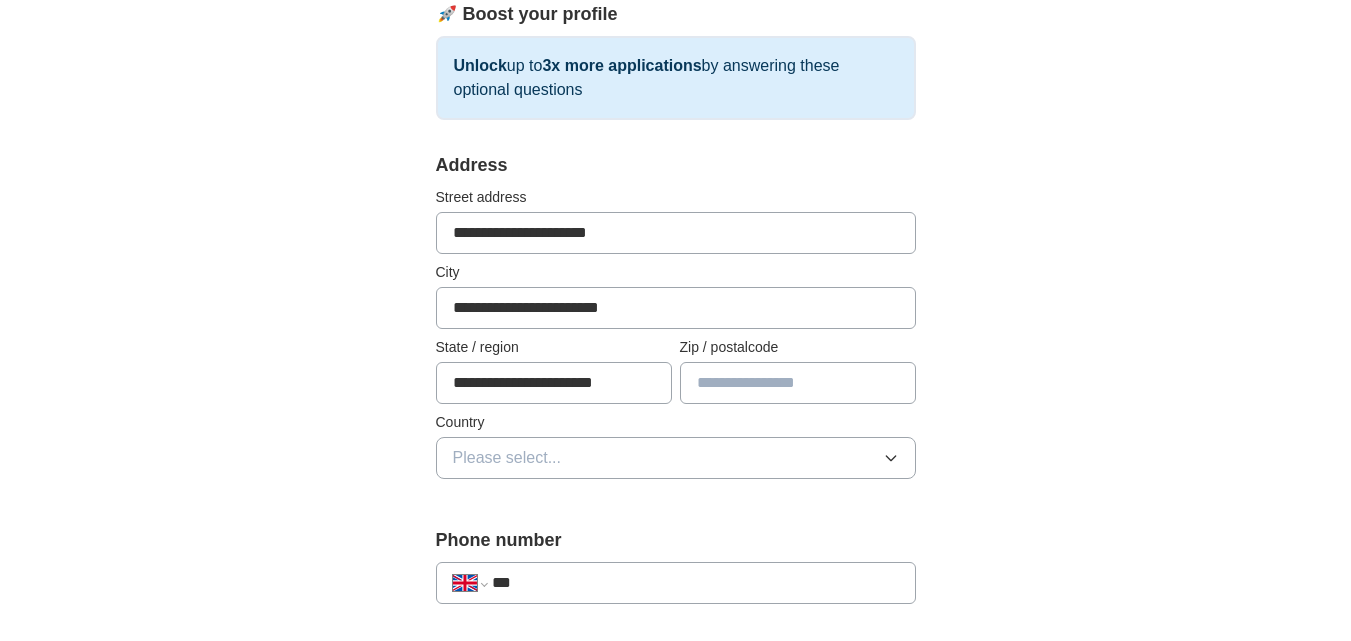 type on "*******" 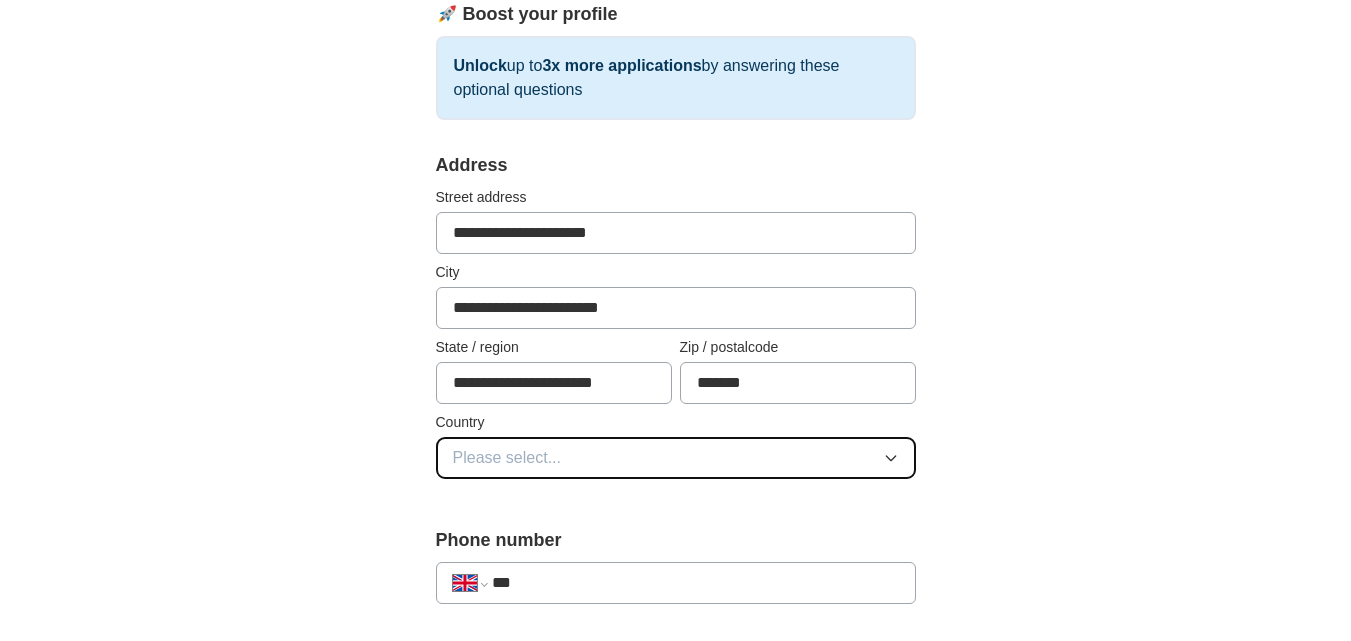 click on "Please select..." at bounding box center [676, 458] 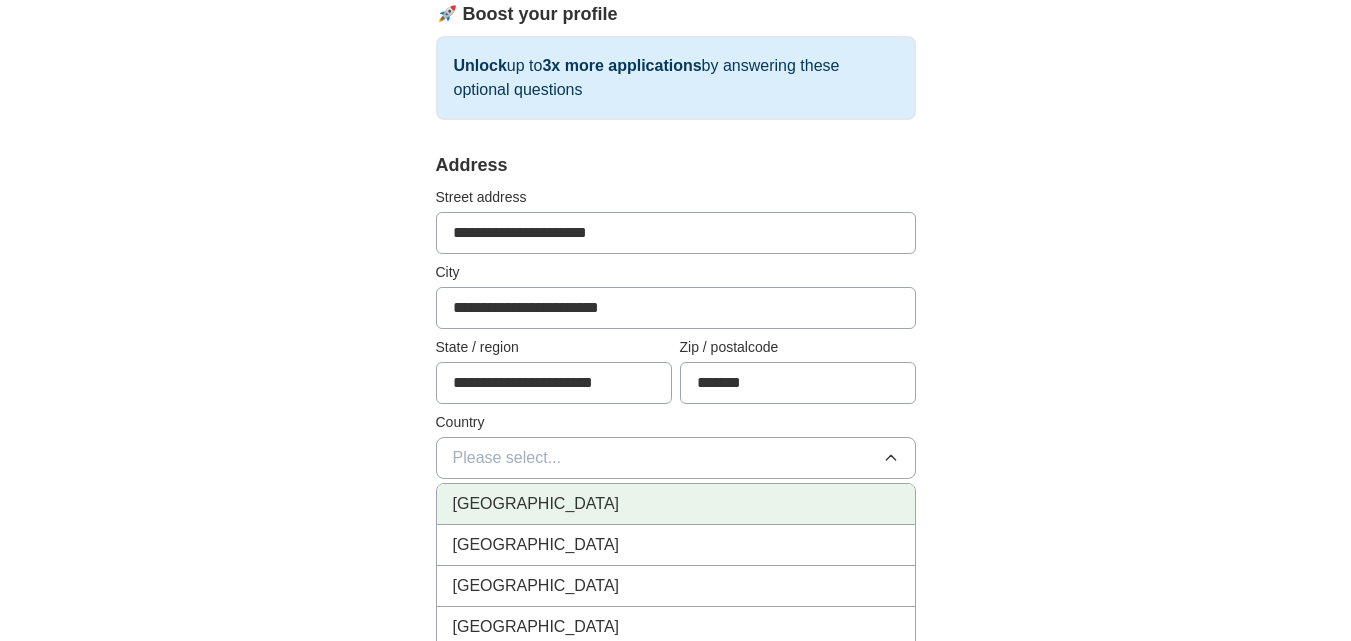click on "[GEOGRAPHIC_DATA]" at bounding box center (536, 504) 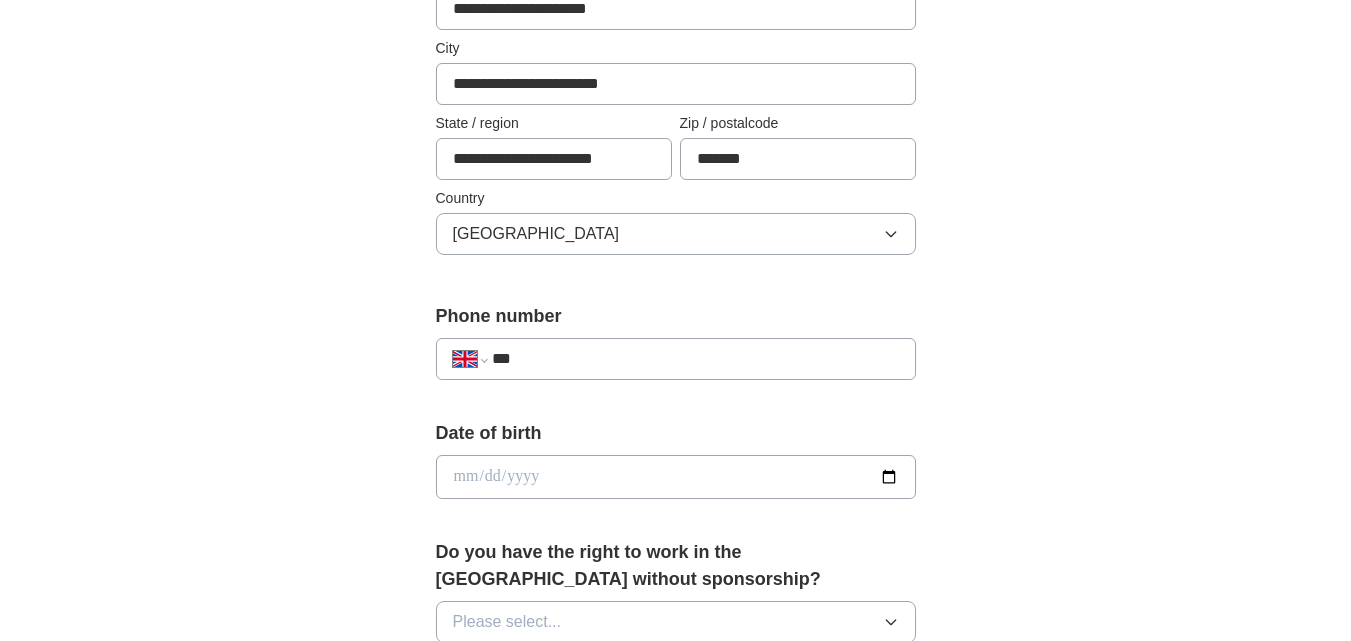 scroll, scrollTop: 563, scrollLeft: 0, axis: vertical 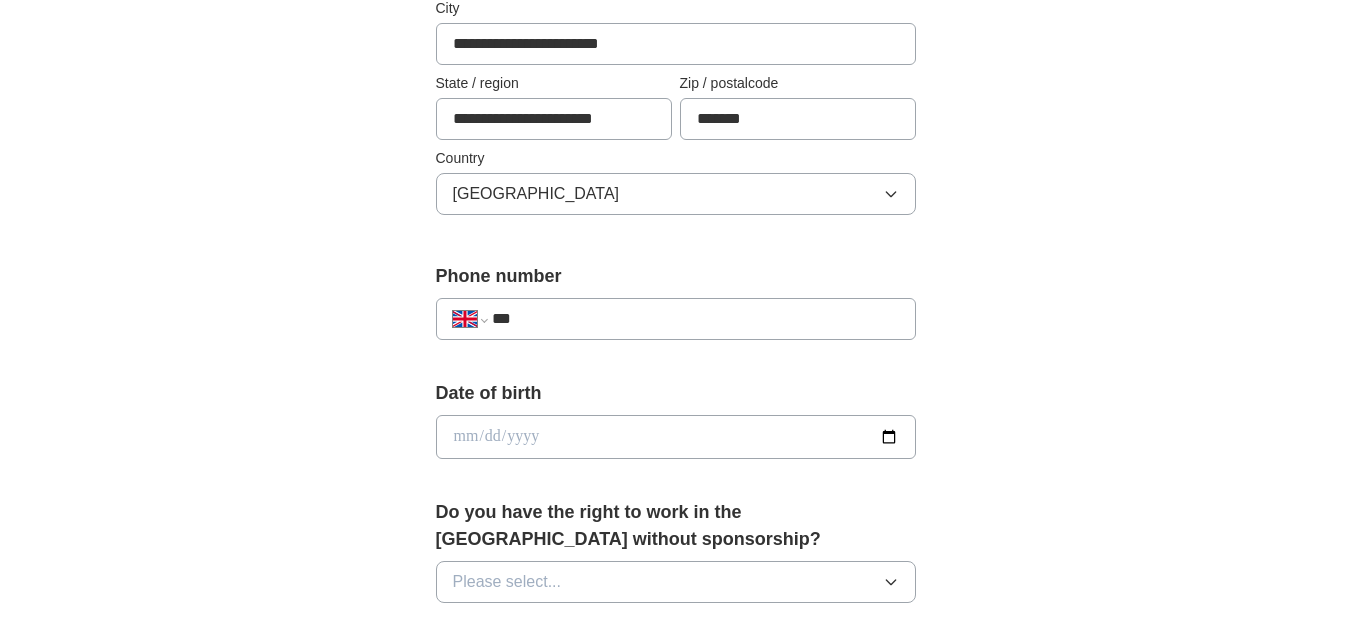 click on "**********" at bounding box center (676, 319) 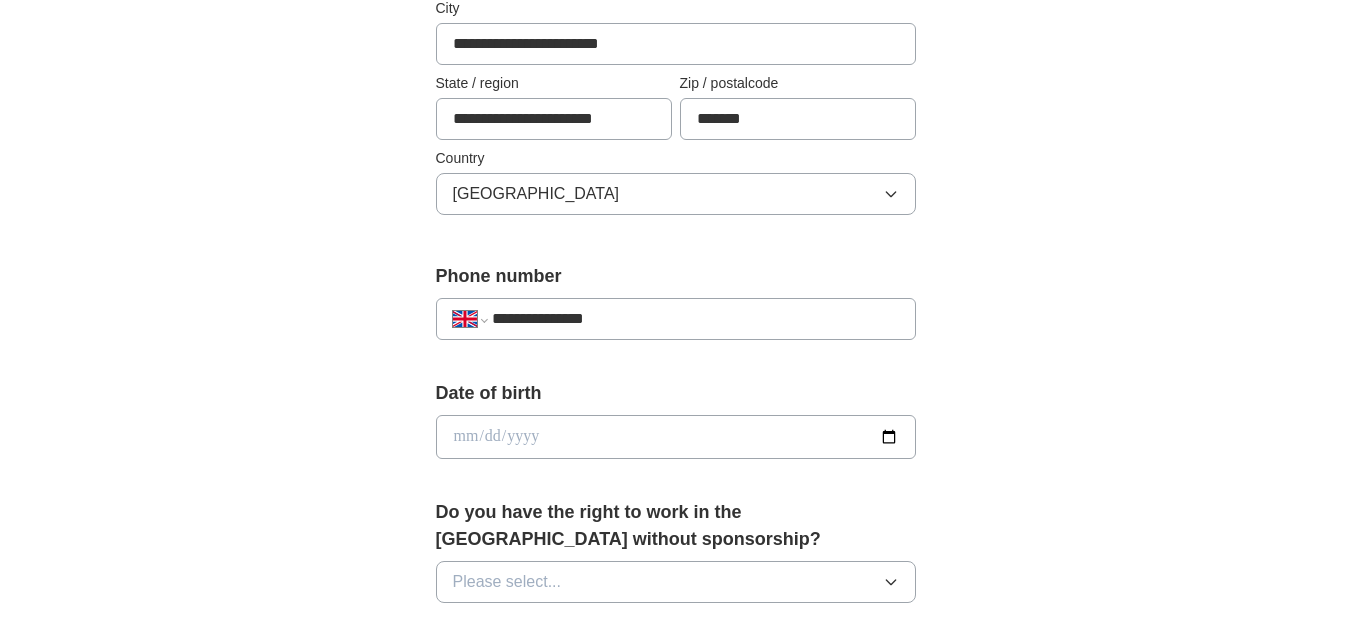 click at bounding box center [676, 437] 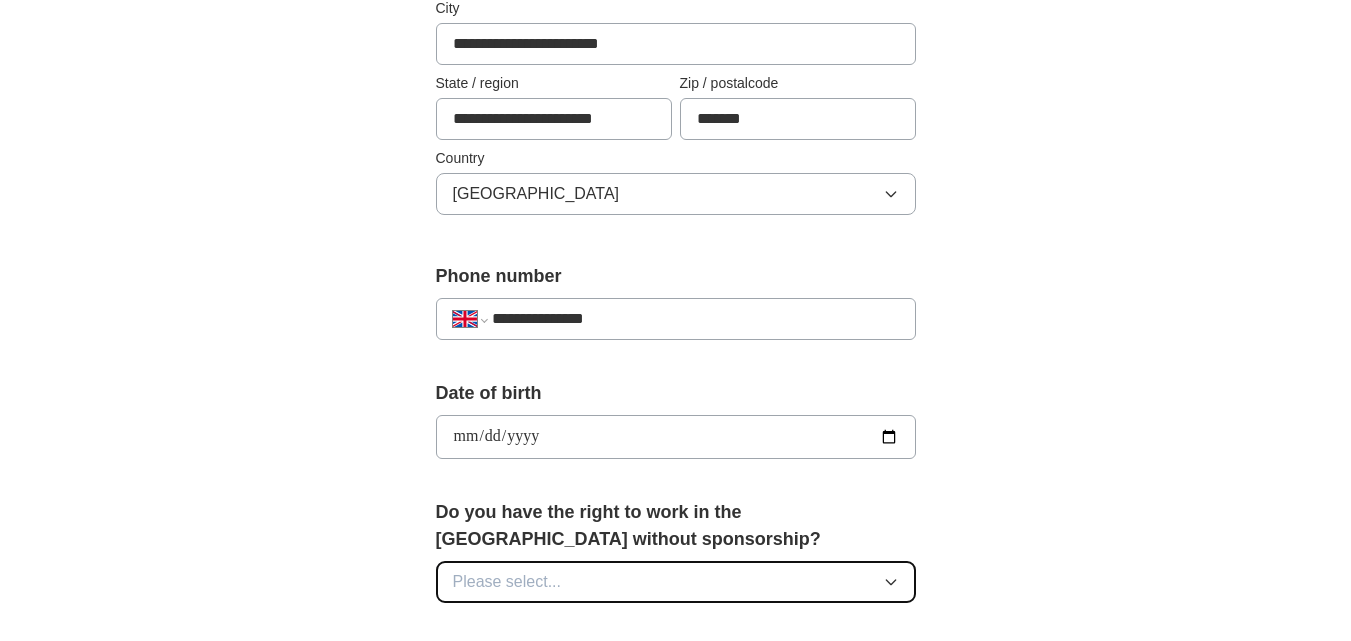 click on "Please select..." at bounding box center [507, 582] 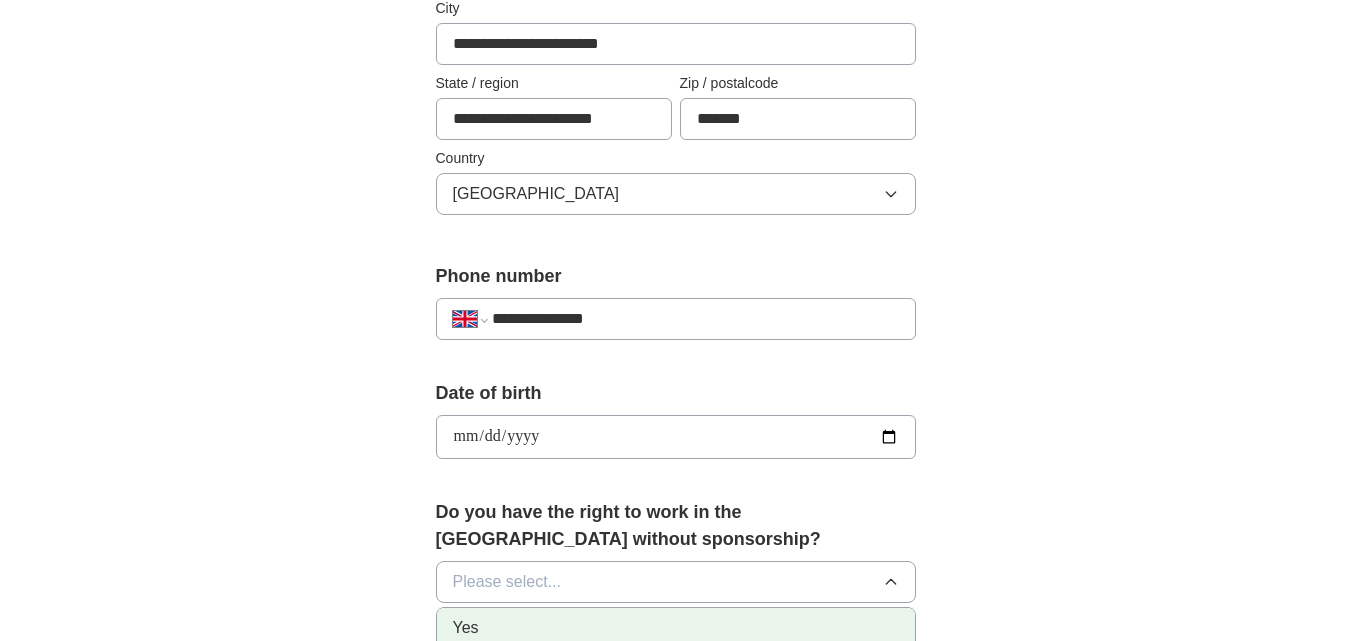 click on "Yes" at bounding box center [466, 628] 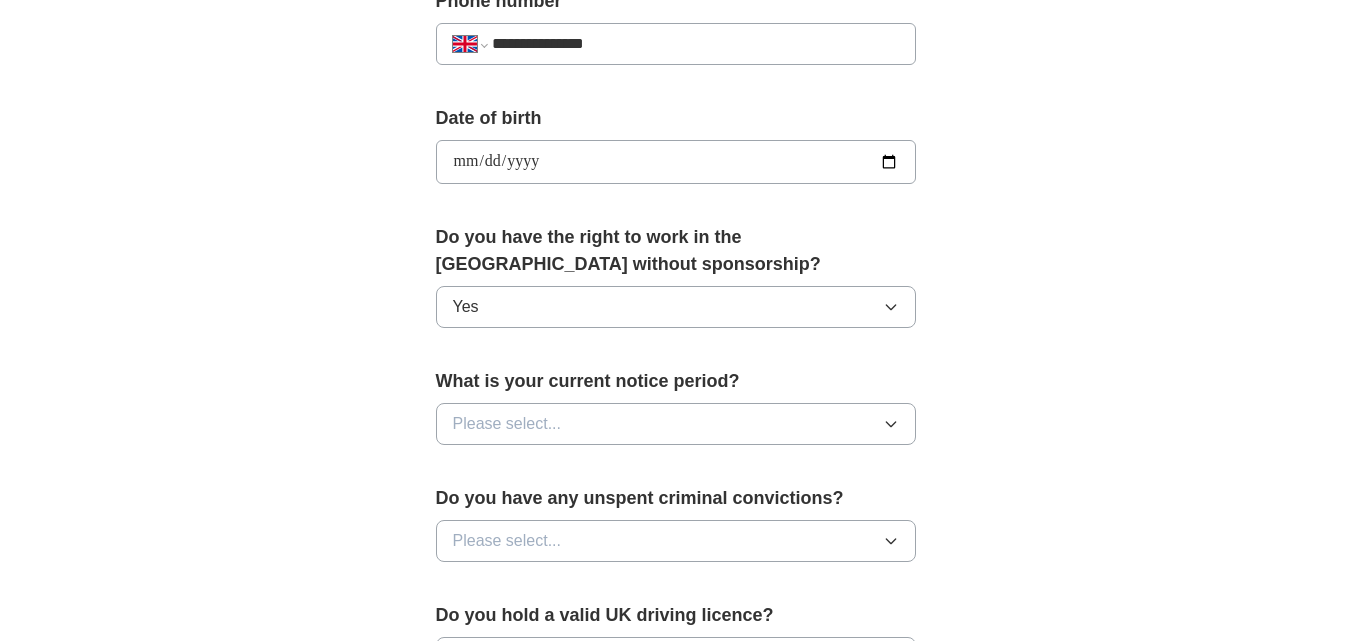 scroll, scrollTop: 899, scrollLeft: 0, axis: vertical 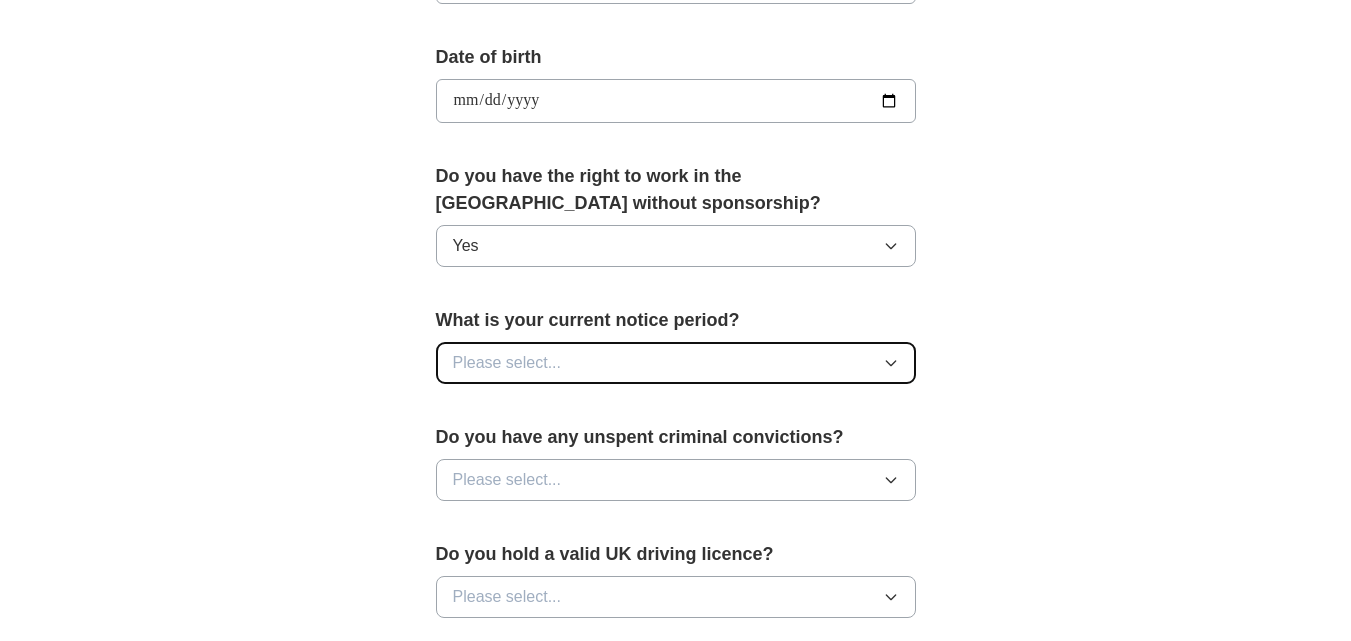 click on "Please select..." at bounding box center [507, 363] 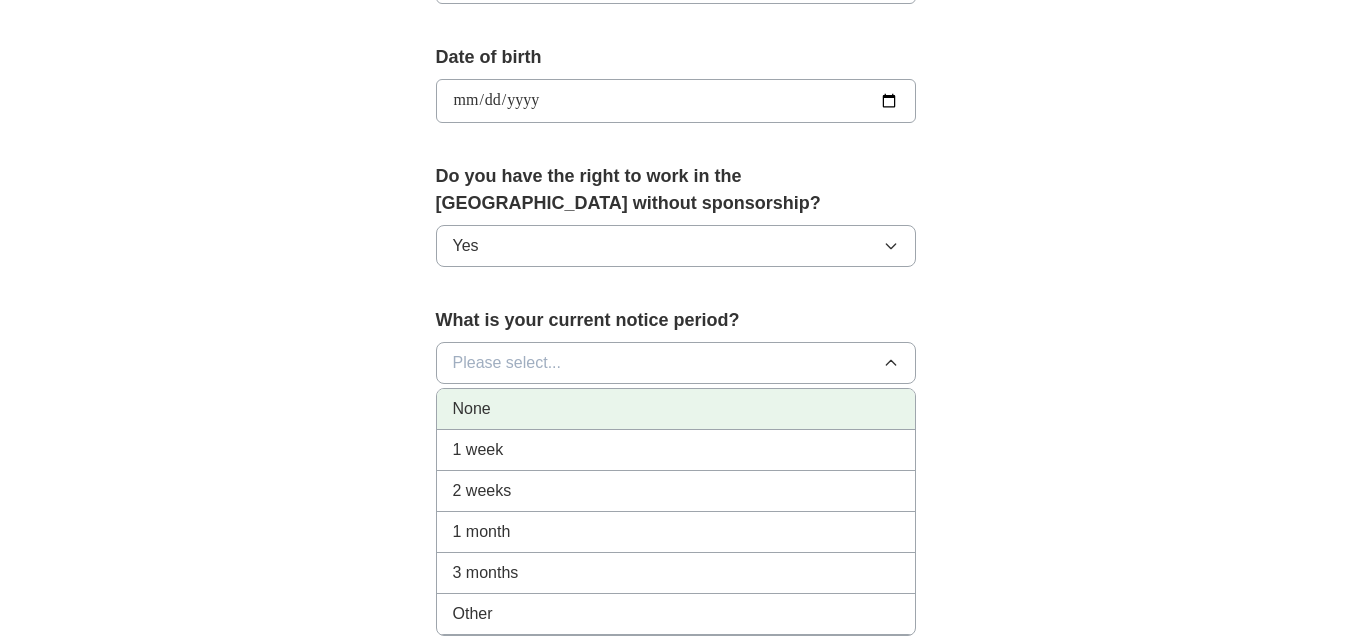 click on "None" at bounding box center [472, 409] 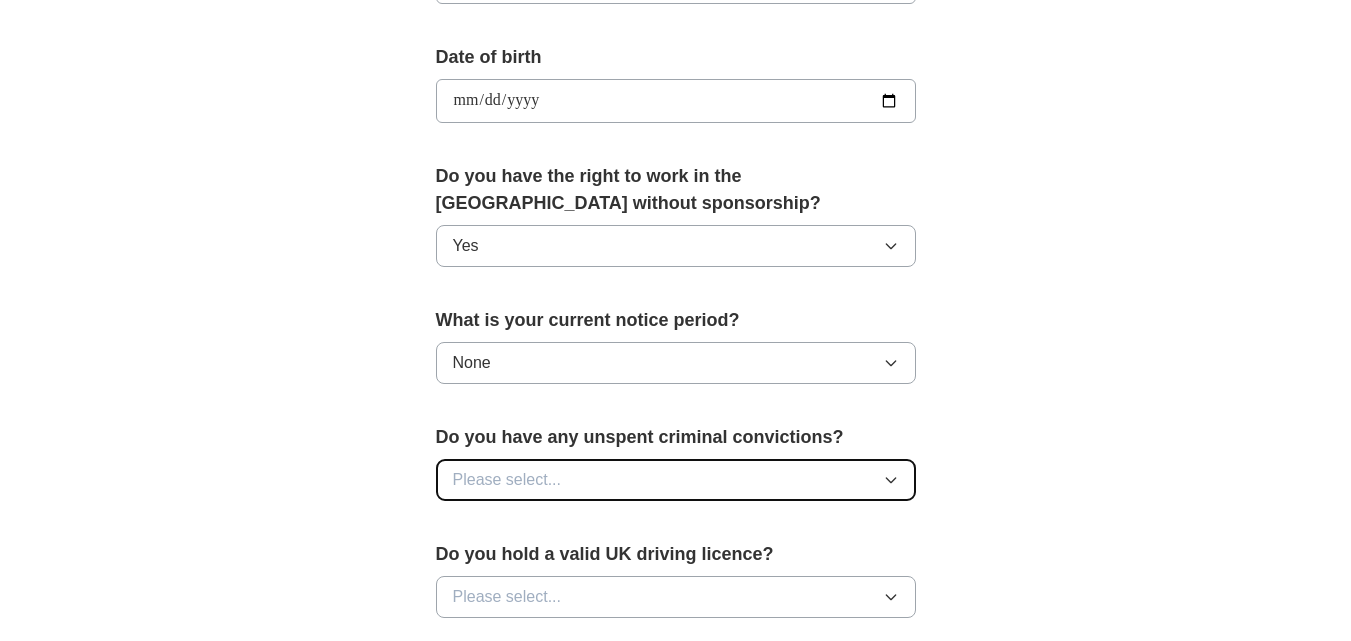 click on "Please select..." at bounding box center [507, 480] 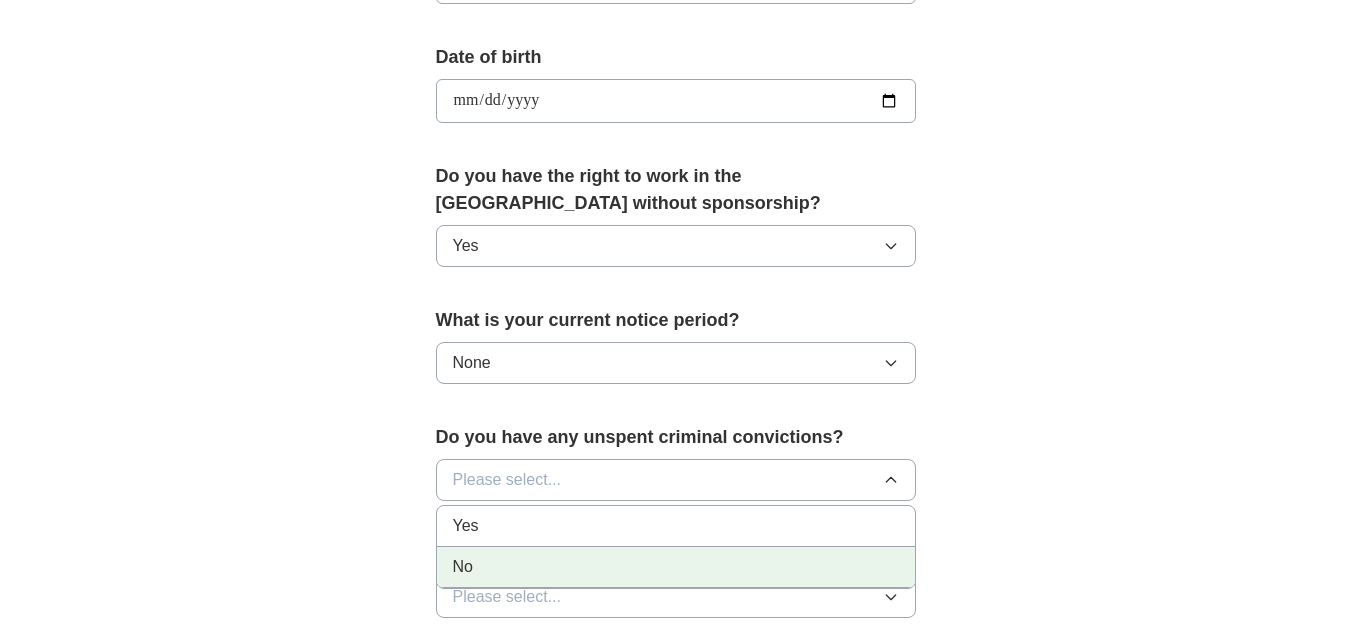 click on "No" at bounding box center [676, 567] 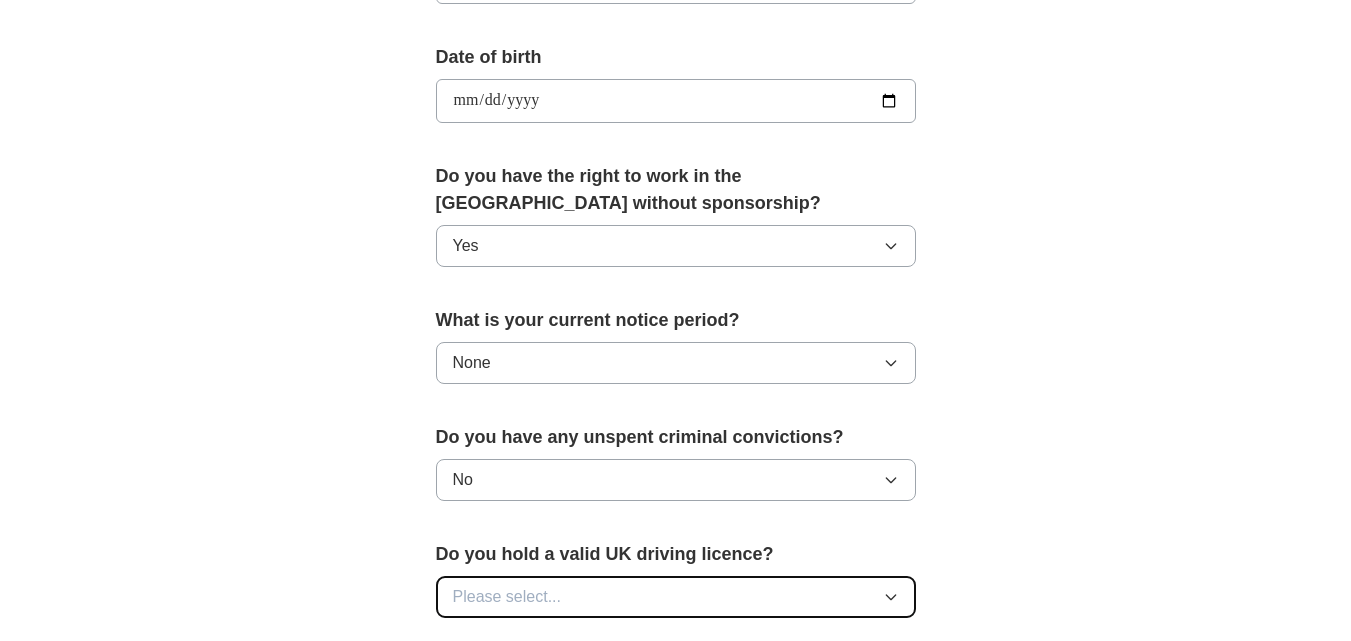 click on "Please select..." at bounding box center (507, 597) 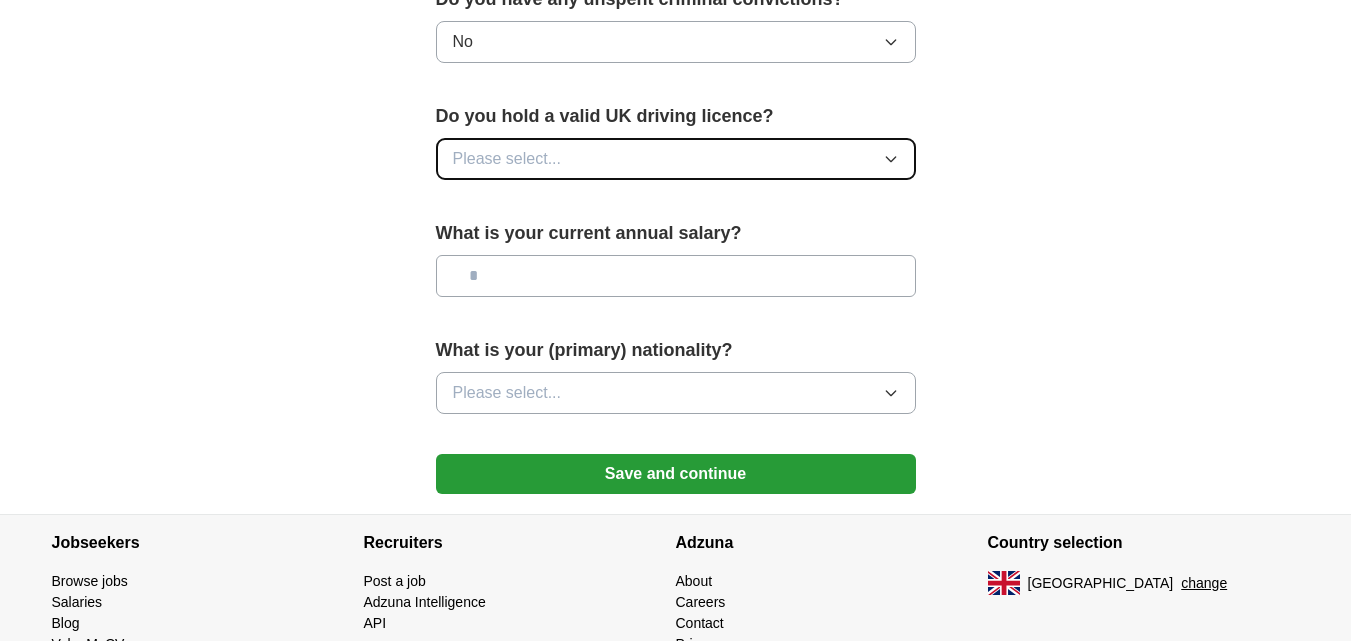 scroll, scrollTop: 1364, scrollLeft: 0, axis: vertical 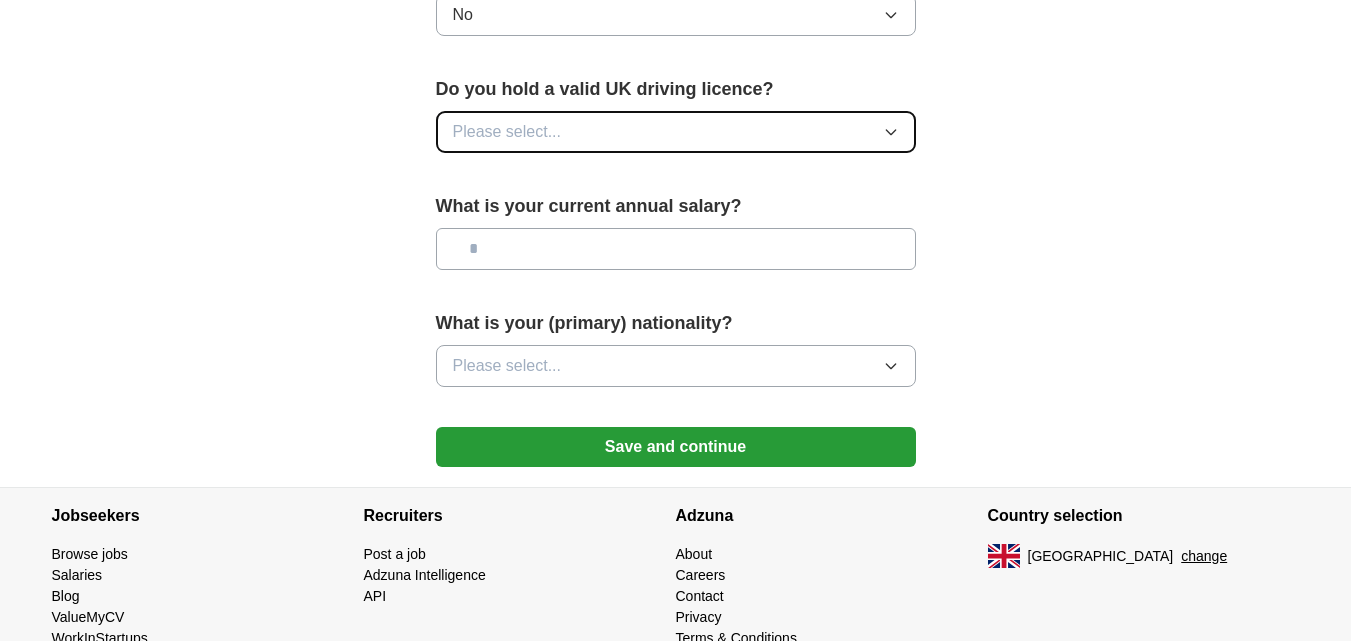 click on "Please select..." at bounding box center [507, 132] 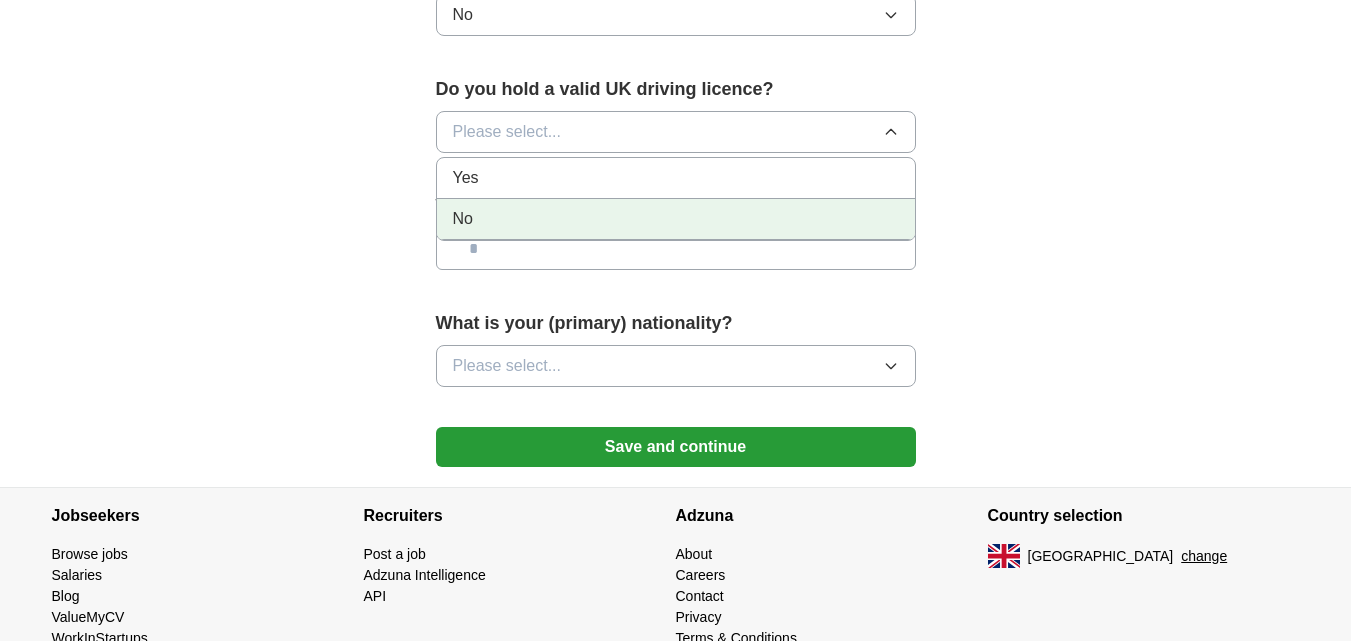 click on "No" at bounding box center [463, 219] 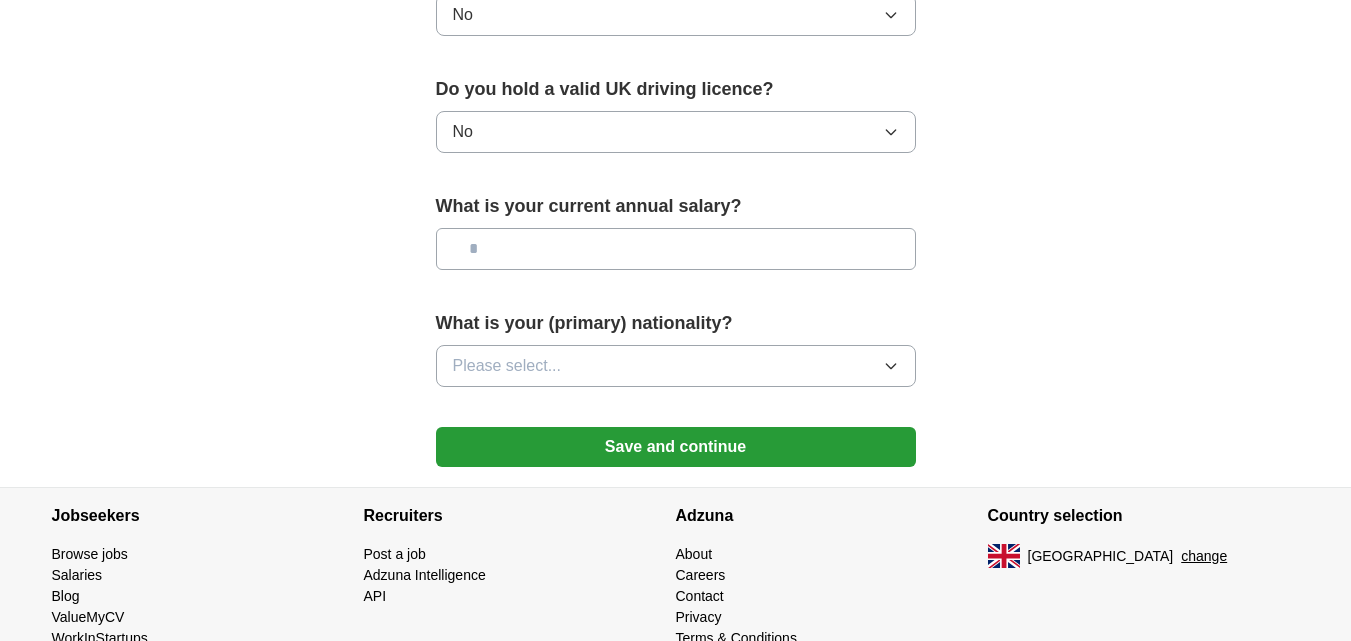 click at bounding box center [676, 249] 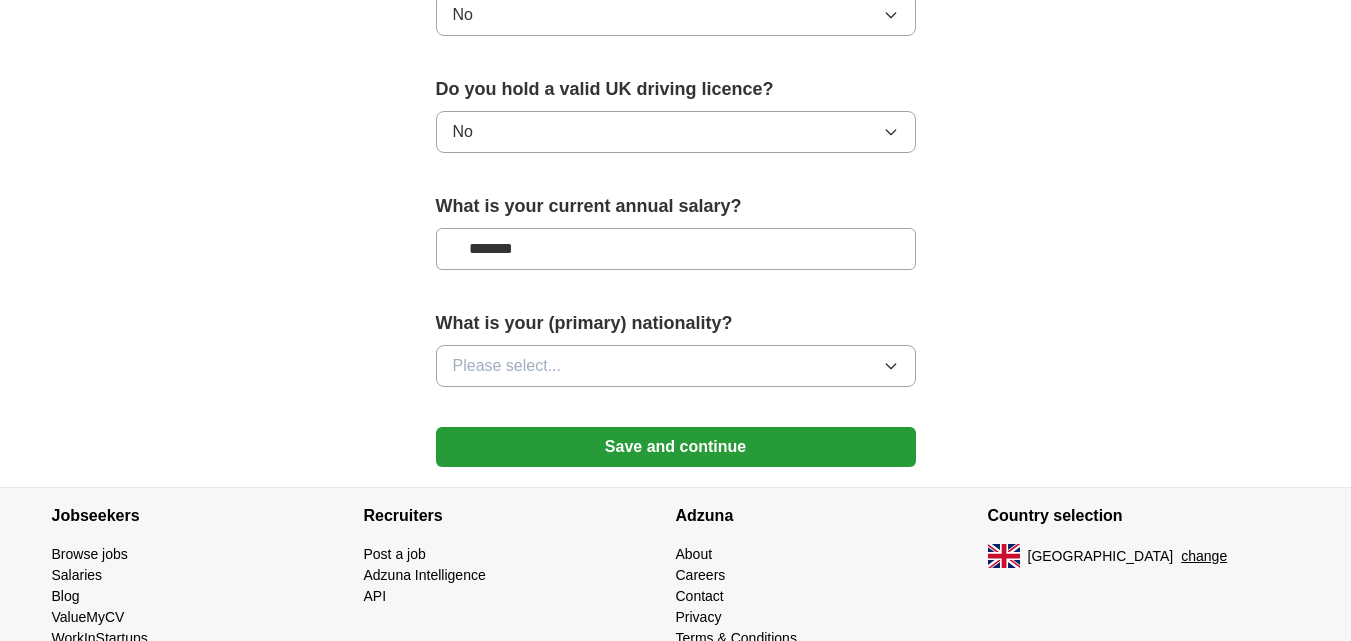 type on "*******" 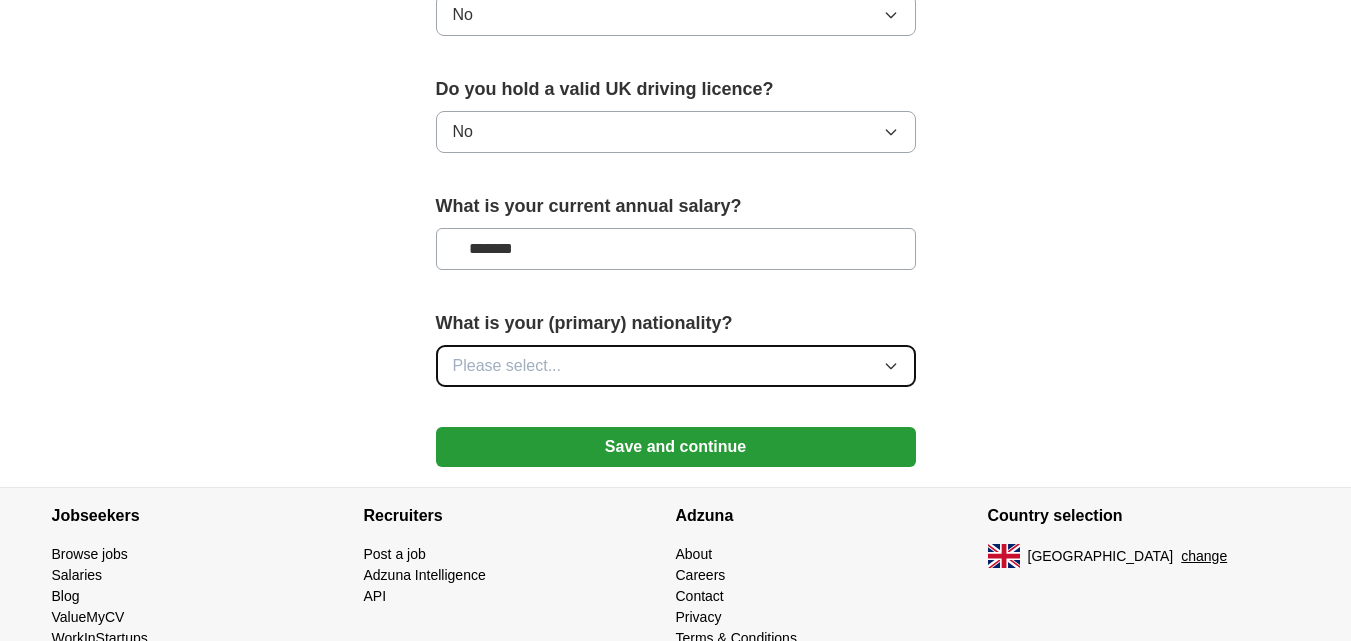 click on "Please select..." at bounding box center [676, 366] 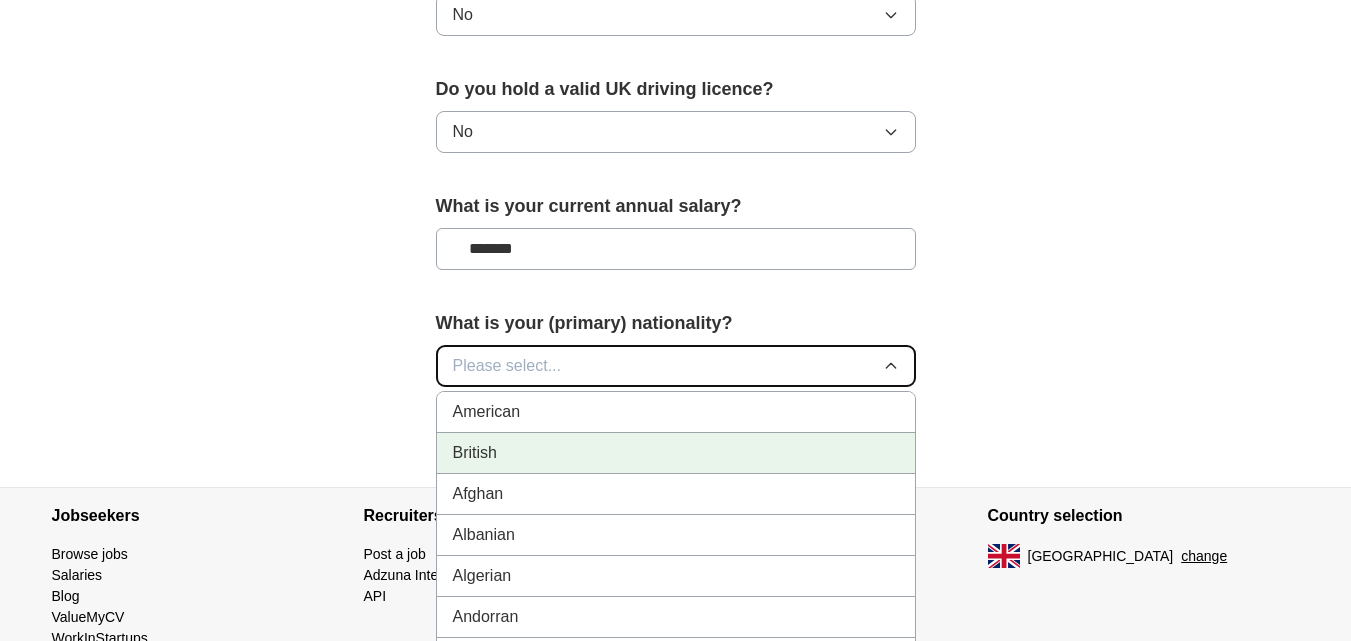 type 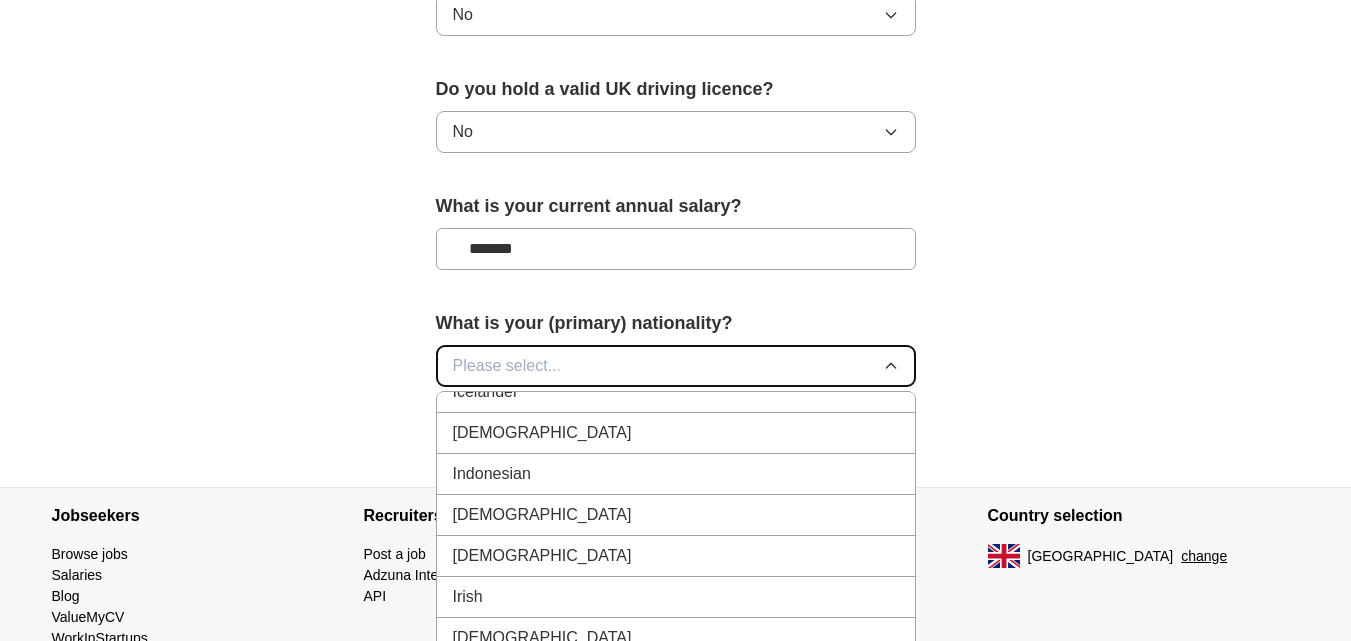 scroll, scrollTop: 3237, scrollLeft: 0, axis: vertical 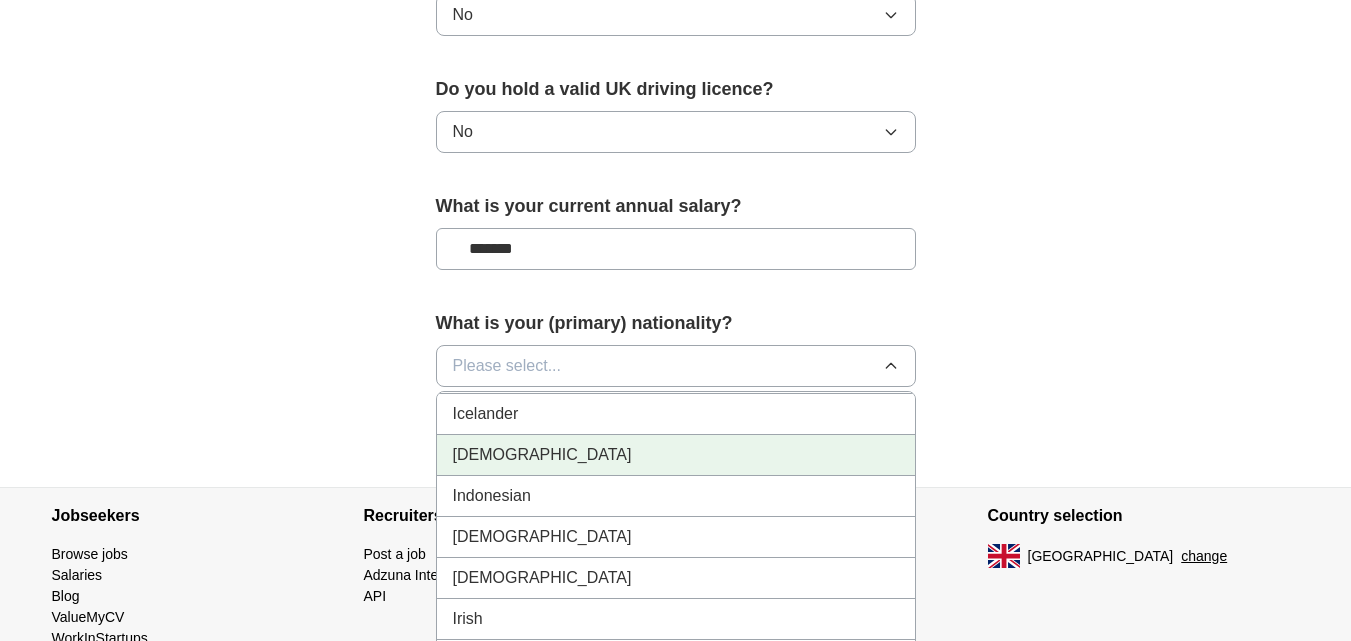 click on "[DEMOGRAPHIC_DATA]" at bounding box center (542, 455) 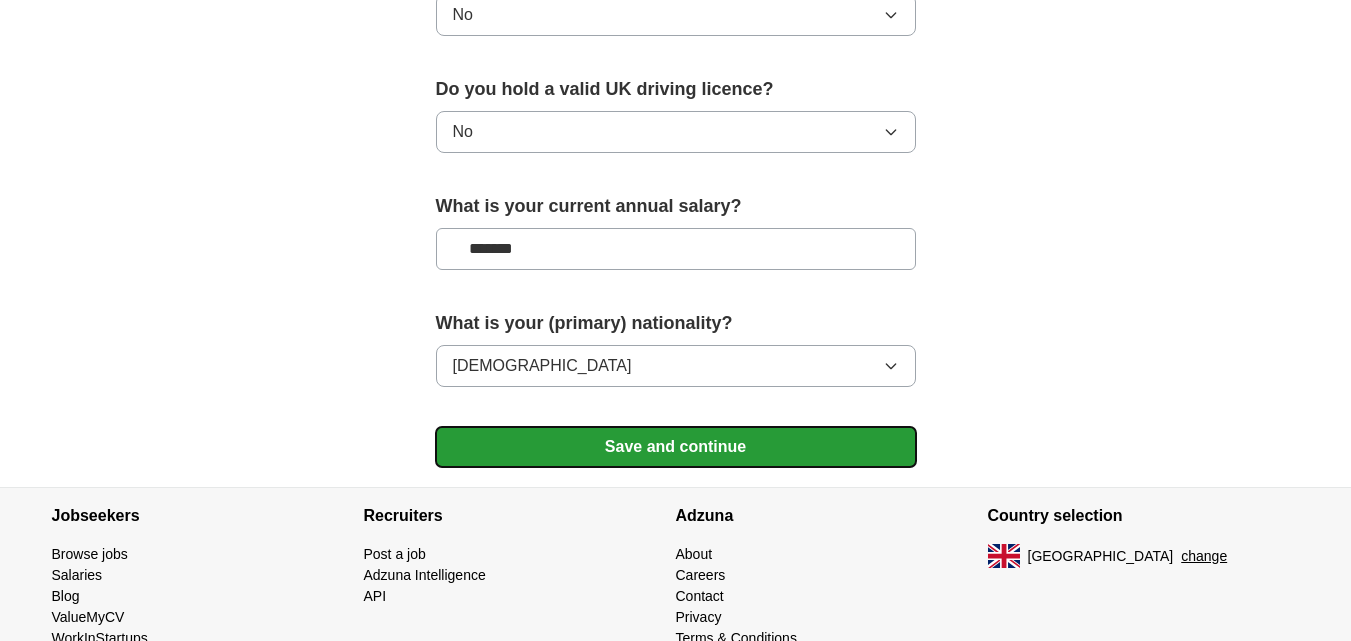 click on "Save and continue" at bounding box center [676, 447] 